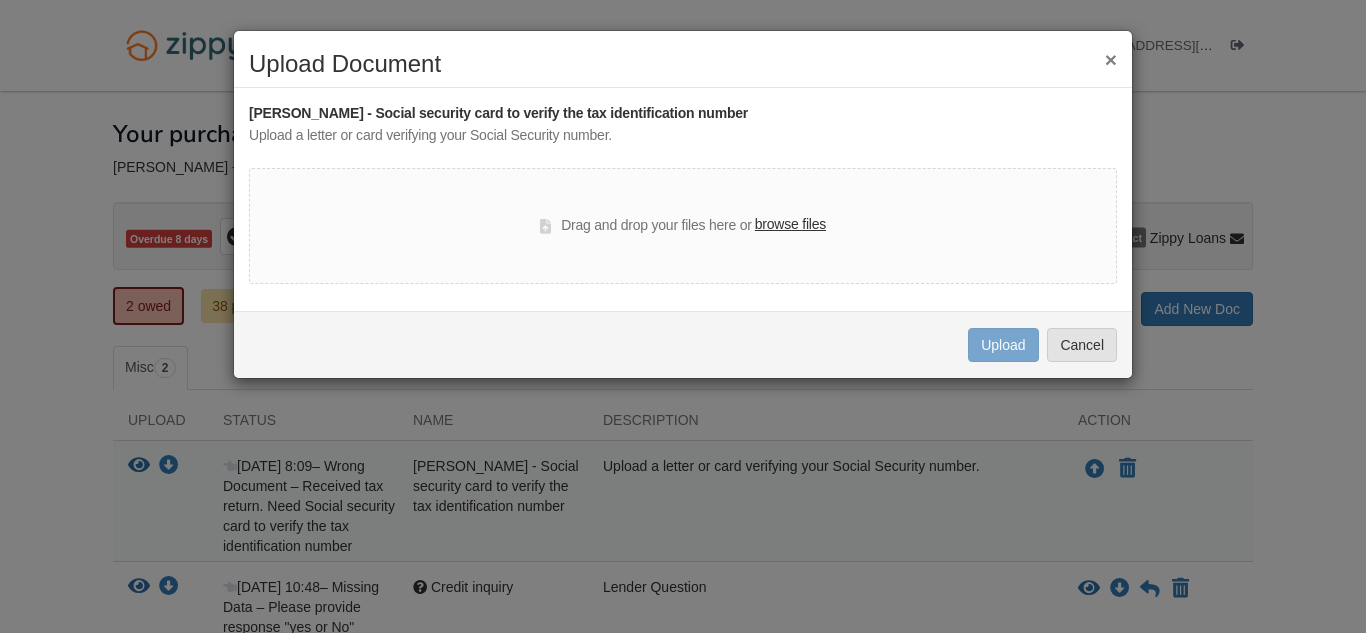 scroll, scrollTop: 0, scrollLeft: 0, axis: both 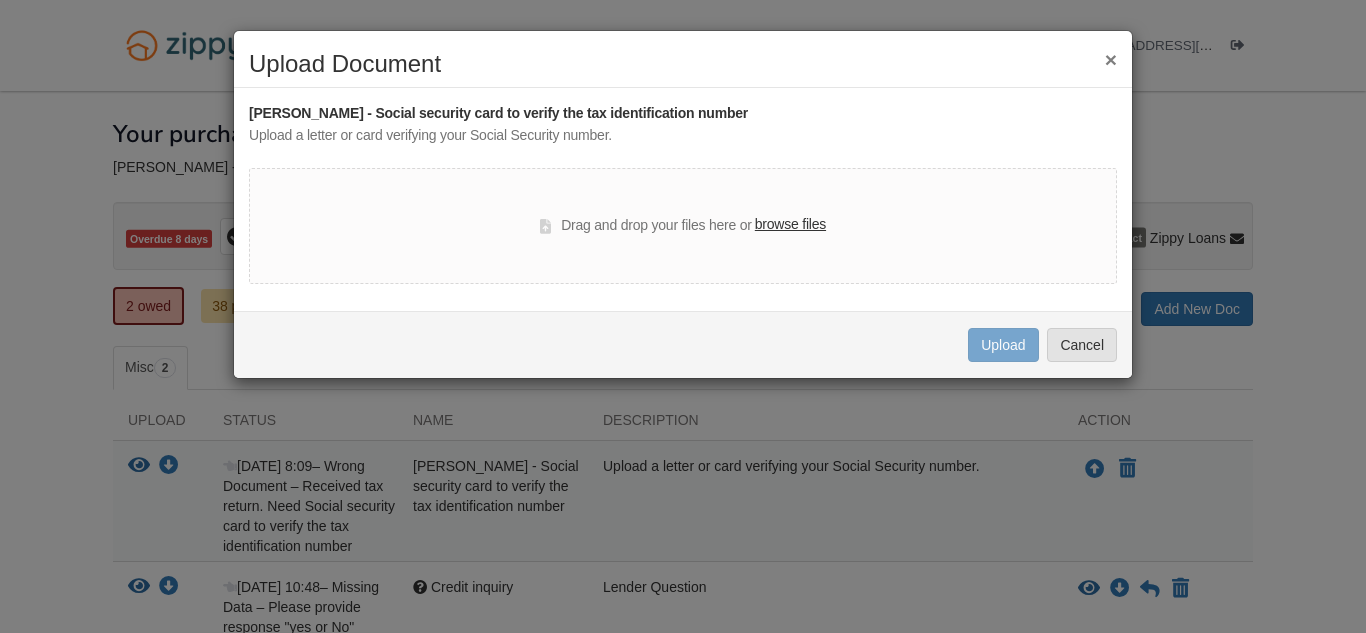click on "browse files" at bounding box center [790, 225] 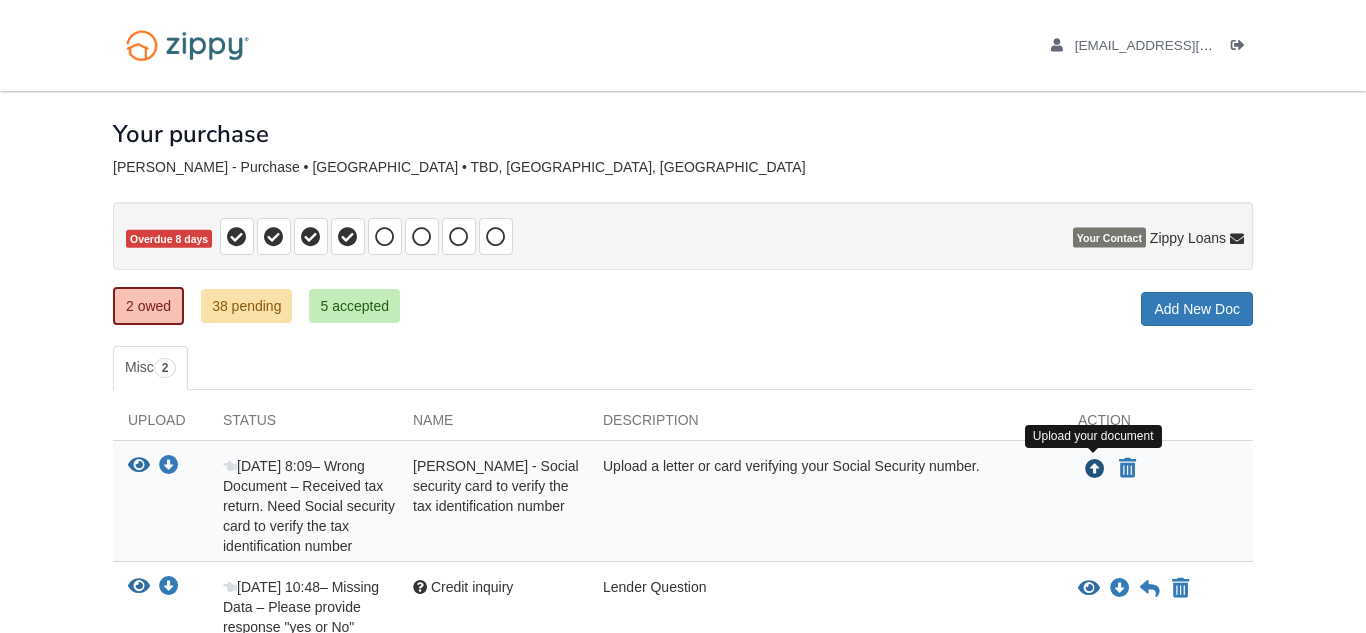 click at bounding box center [1095, 470] 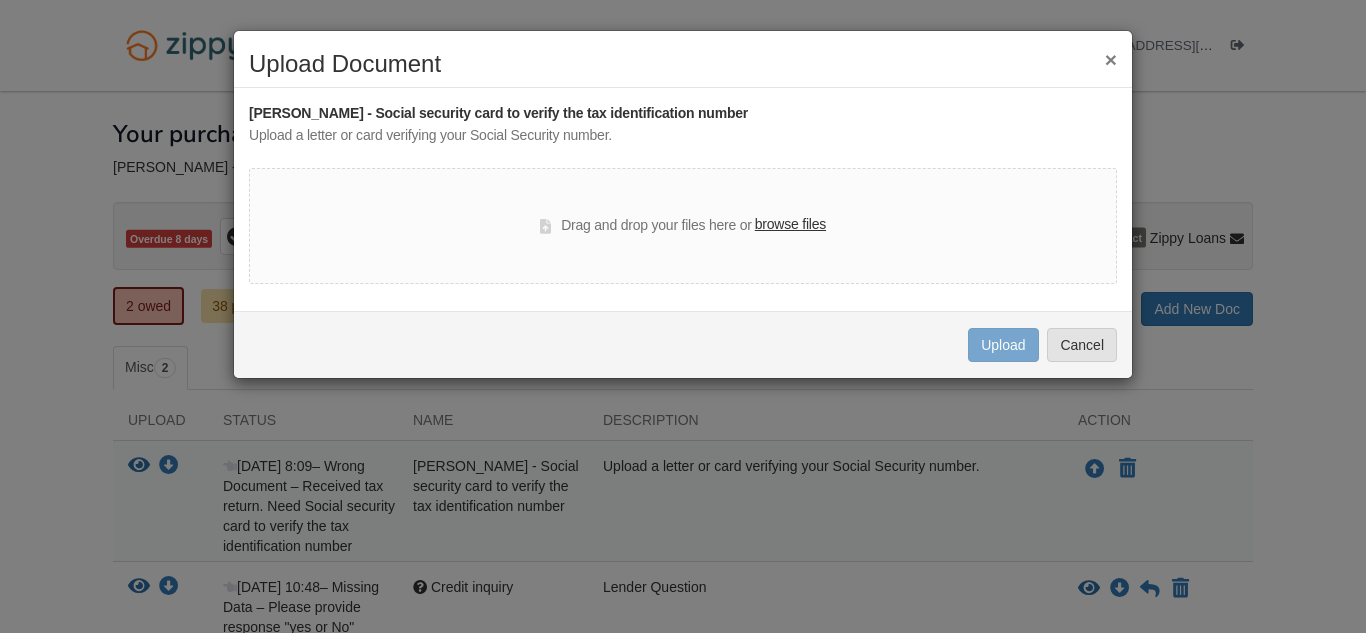click on "browse files" at bounding box center (790, 225) 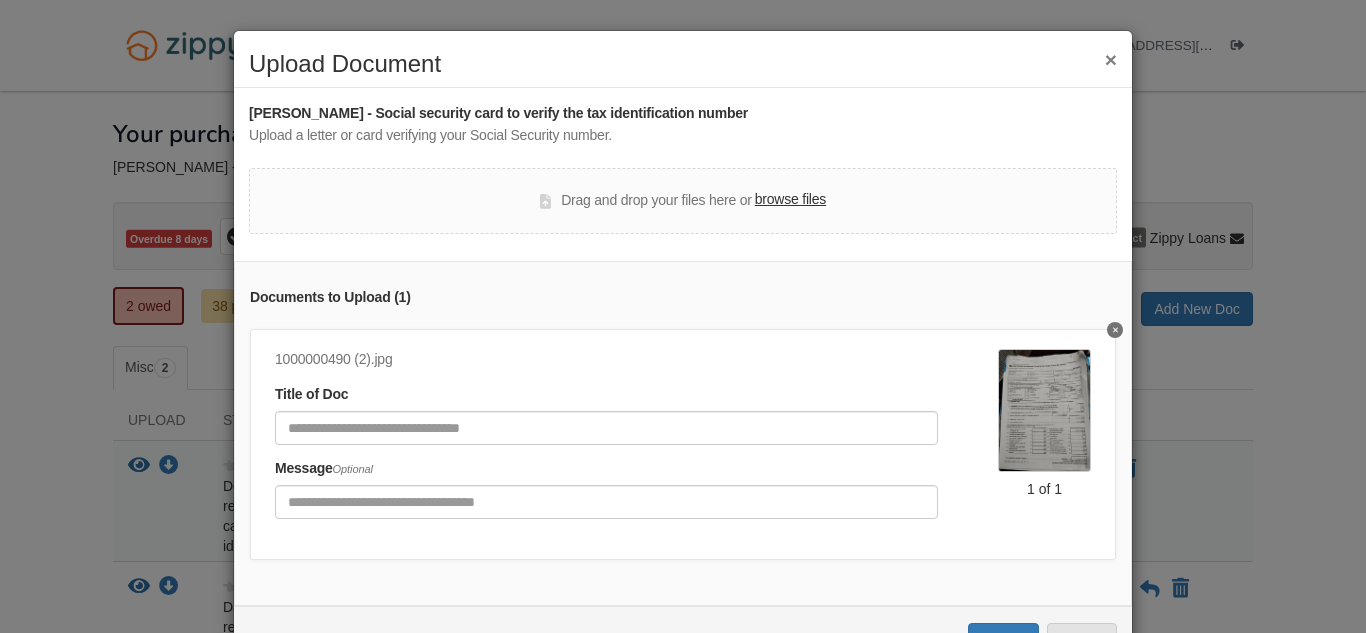 click on "browse files" at bounding box center [790, 200] 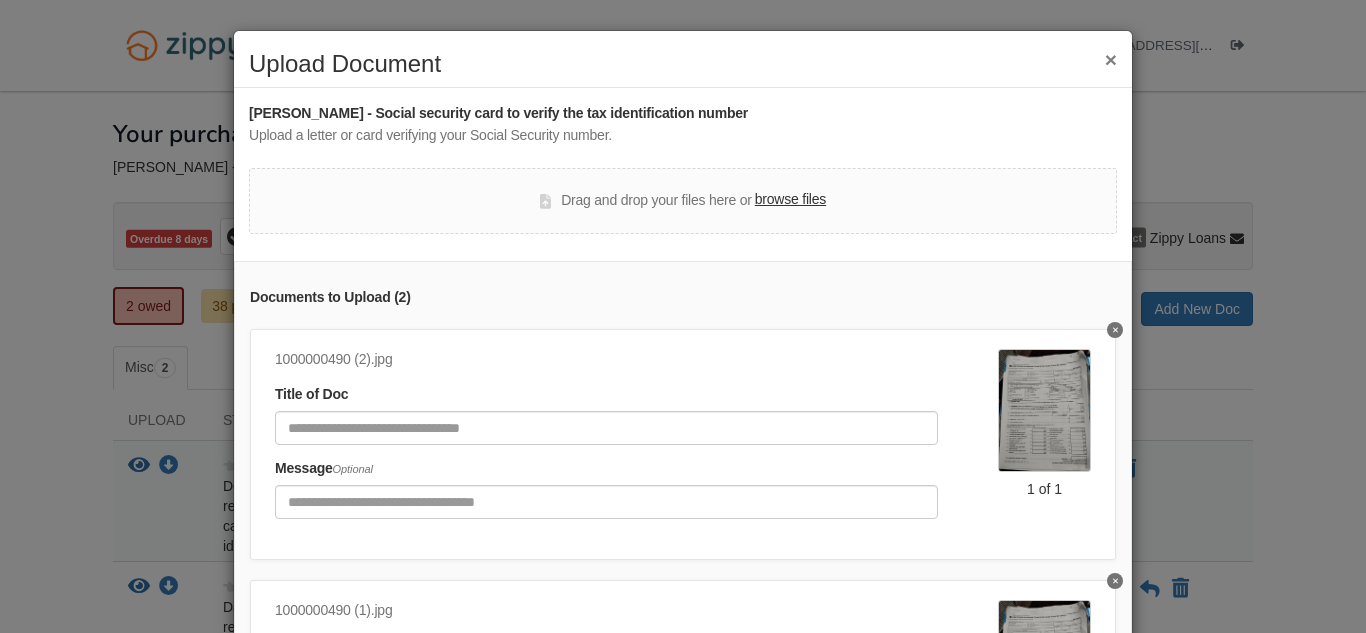click on "browse files" at bounding box center (790, 200) 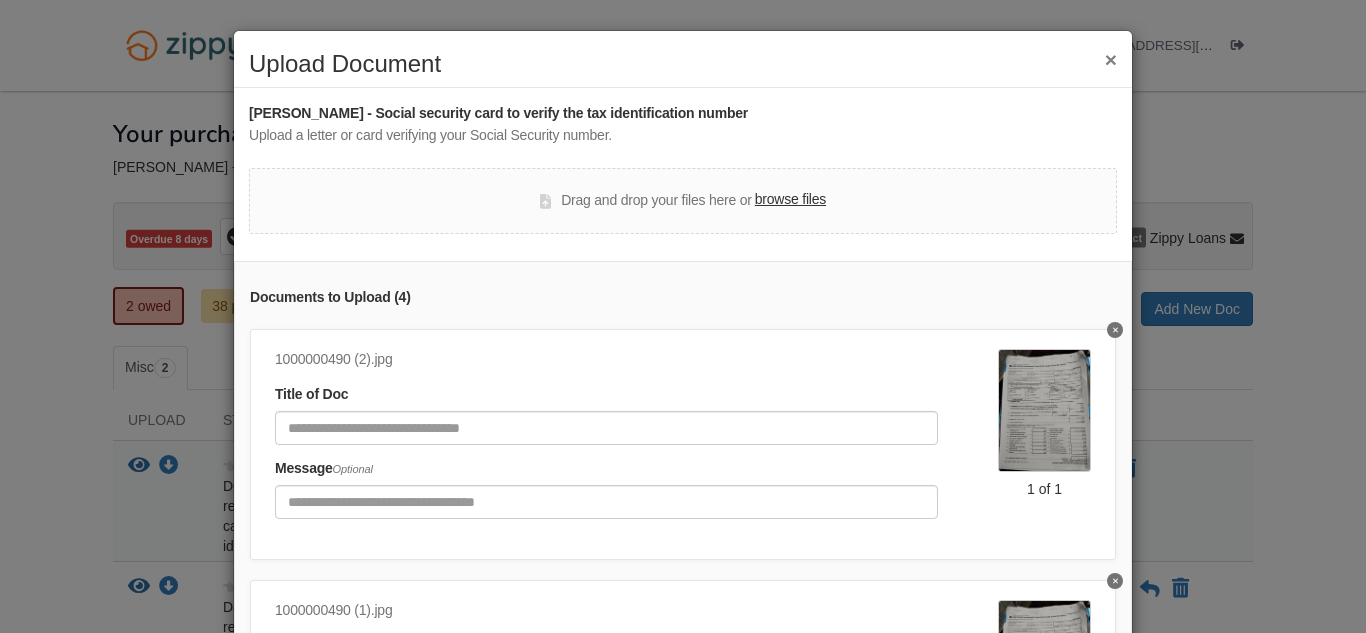 click on "Drag and drop your files here or   browse files" at bounding box center [683, 201] 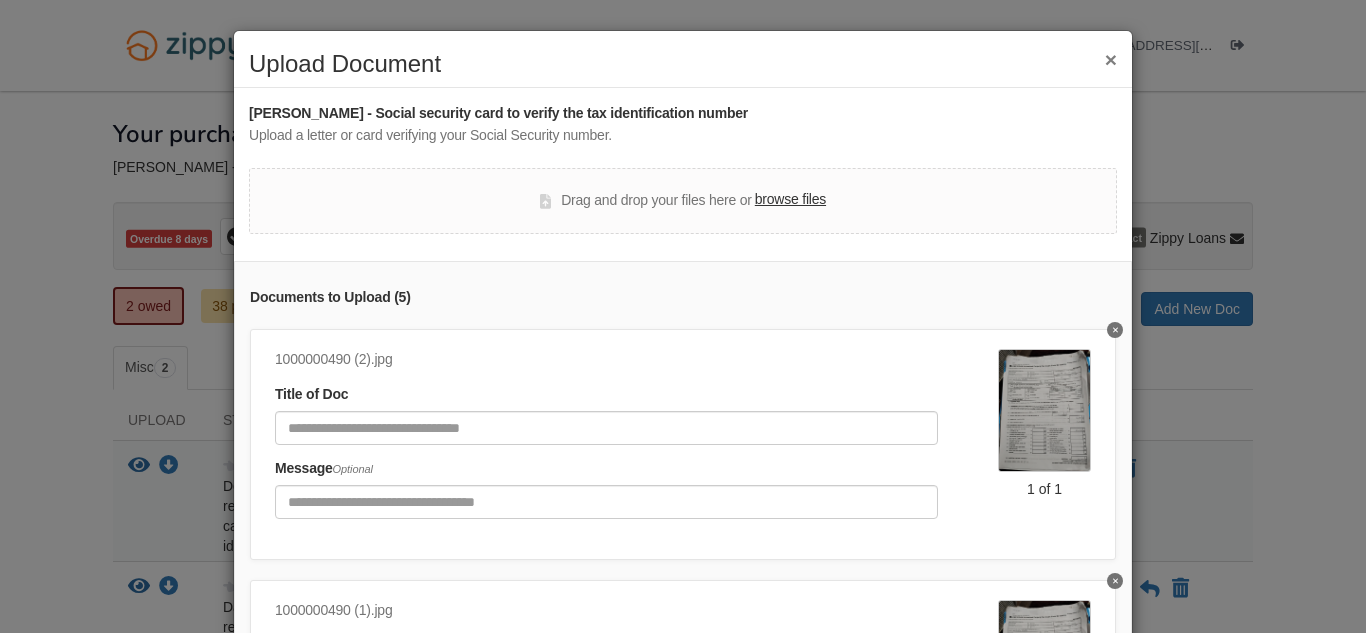 click on "browse files" at bounding box center [790, 200] 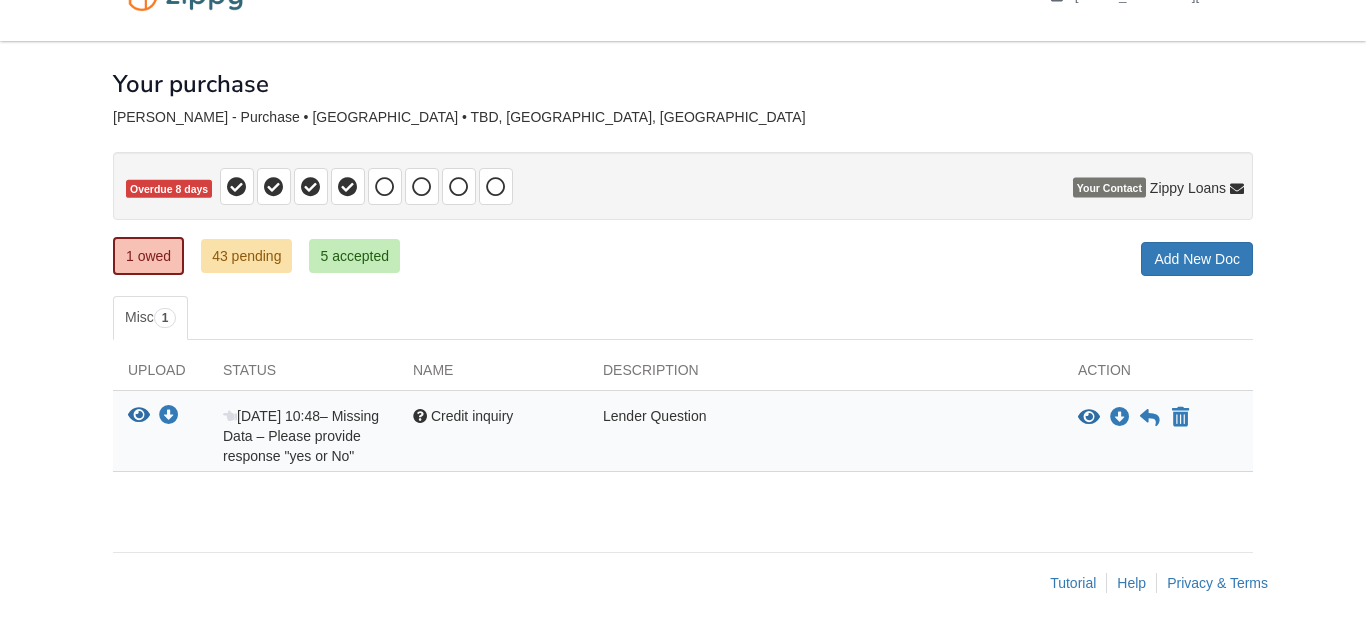 scroll, scrollTop: 50, scrollLeft: 0, axis: vertical 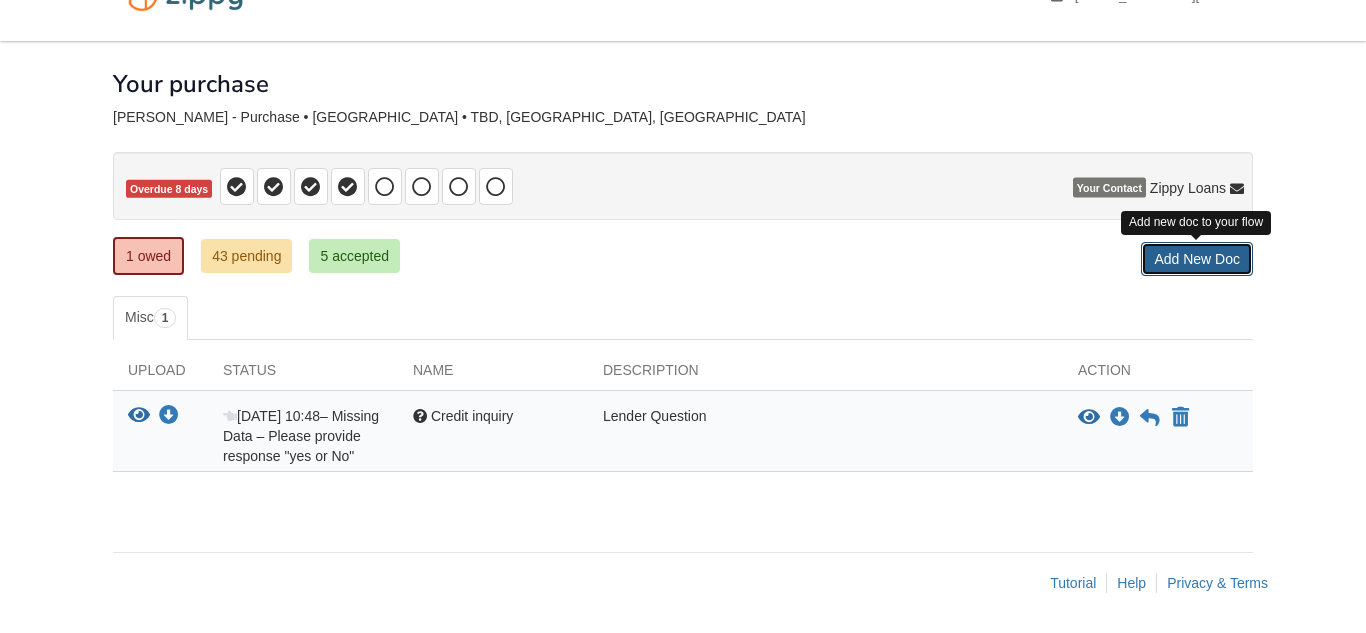 click on "Add New Doc" at bounding box center [1197, 259] 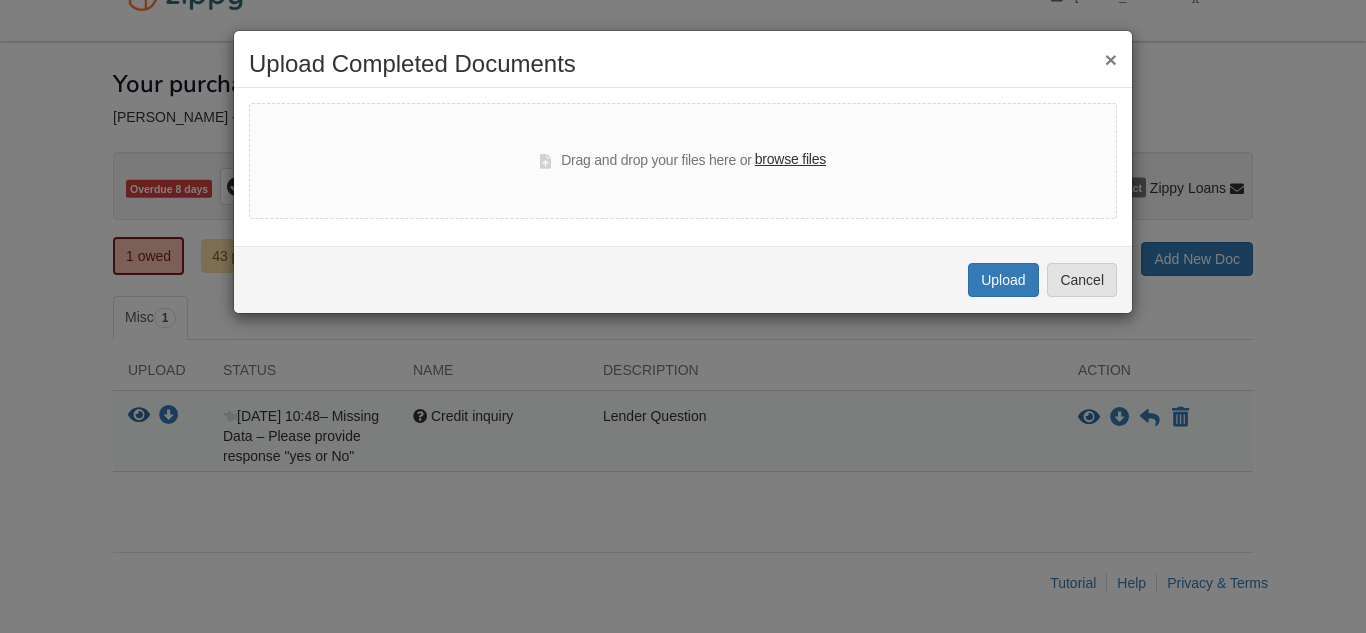 click on "browse files" at bounding box center [790, 160] 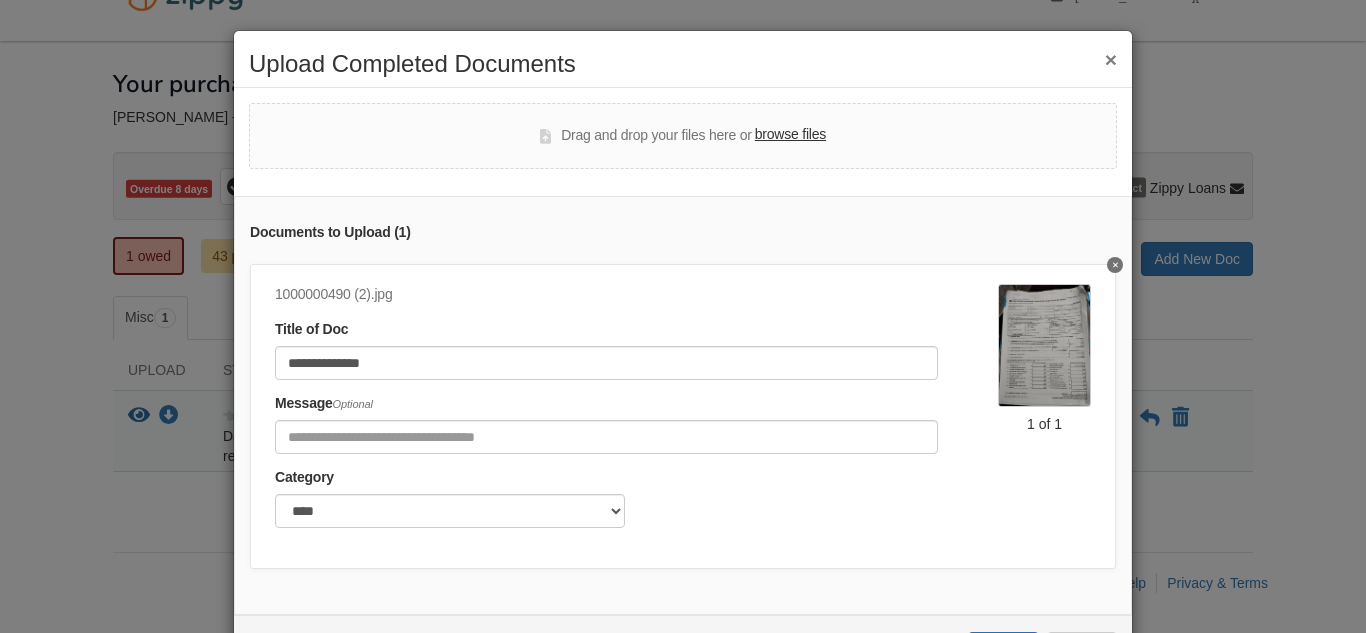 click 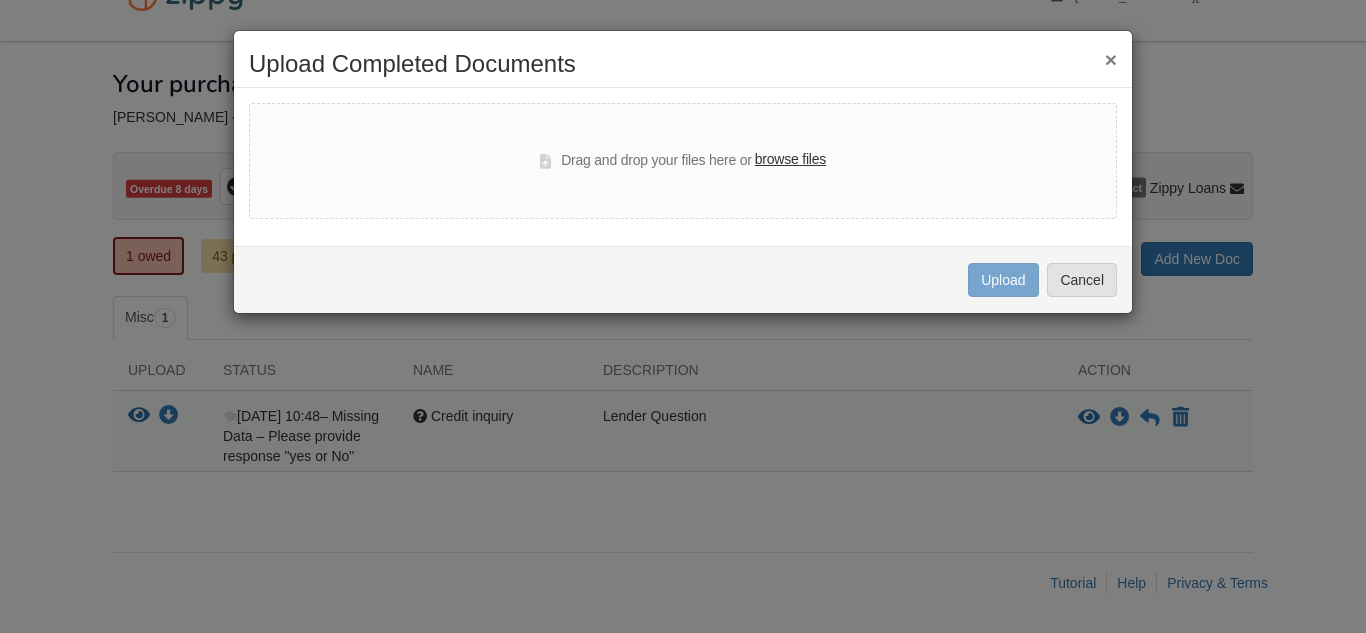 click on "browse files" at bounding box center [790, 160] 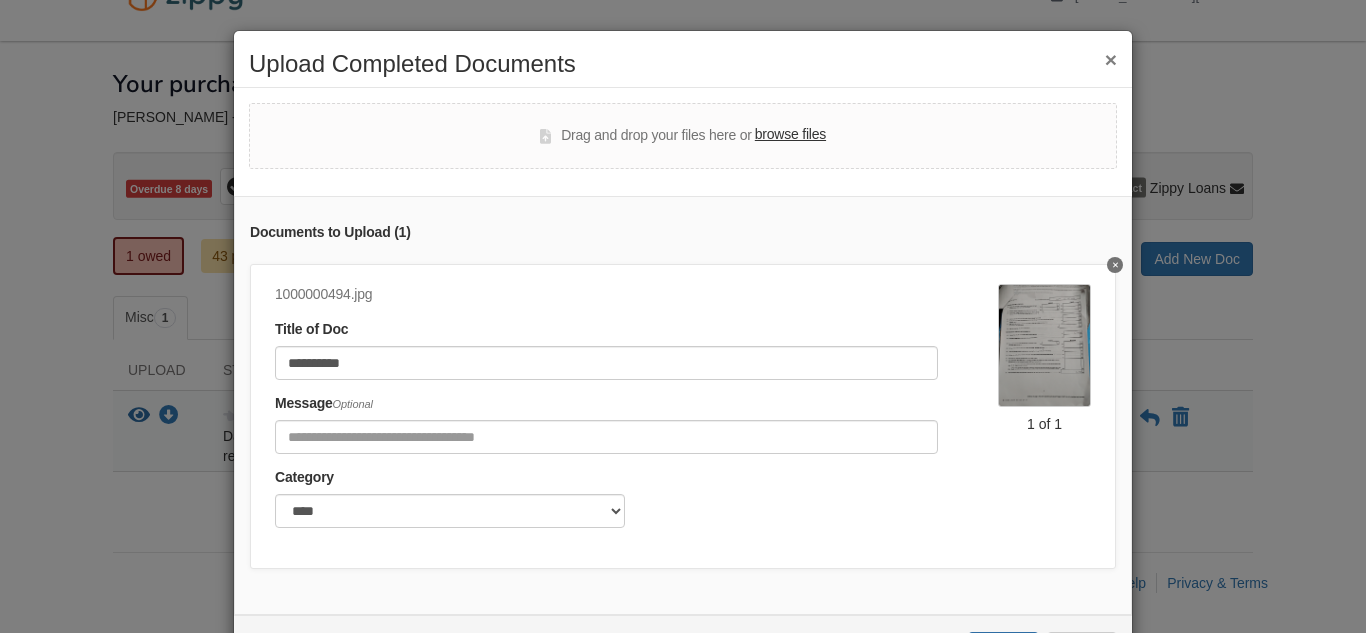 click at bounding box center (1115, 265) 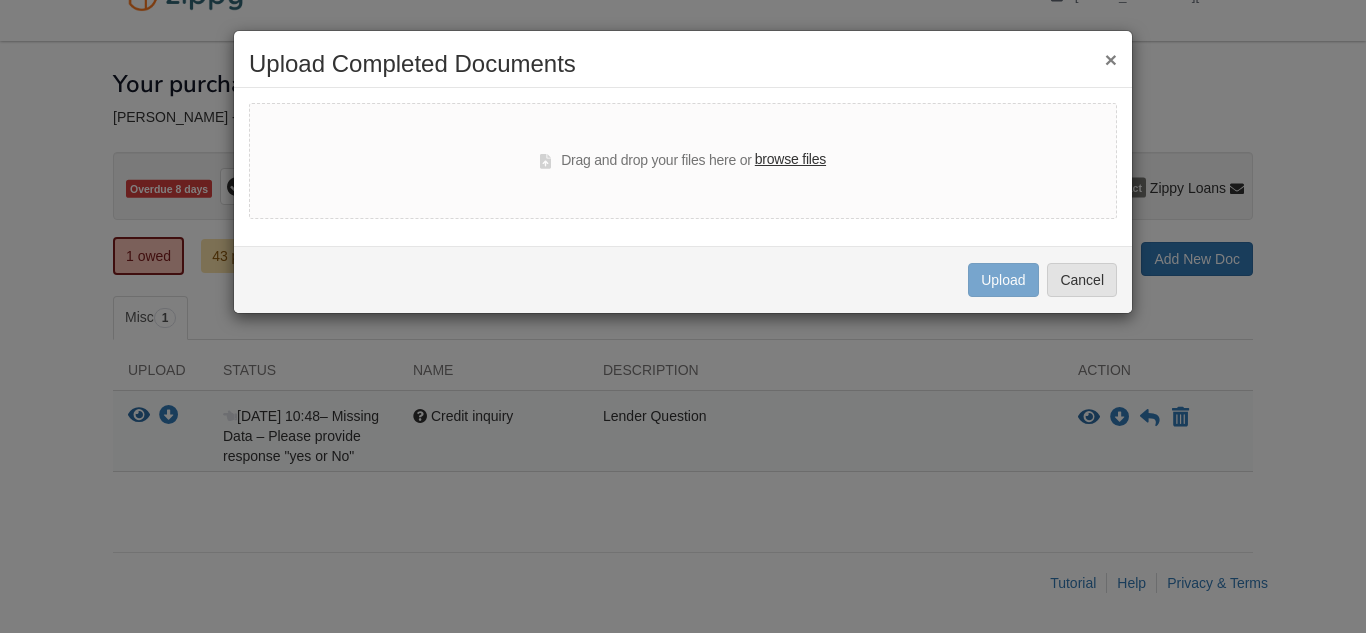 click on "browse files" at bounding box center [790, 160] 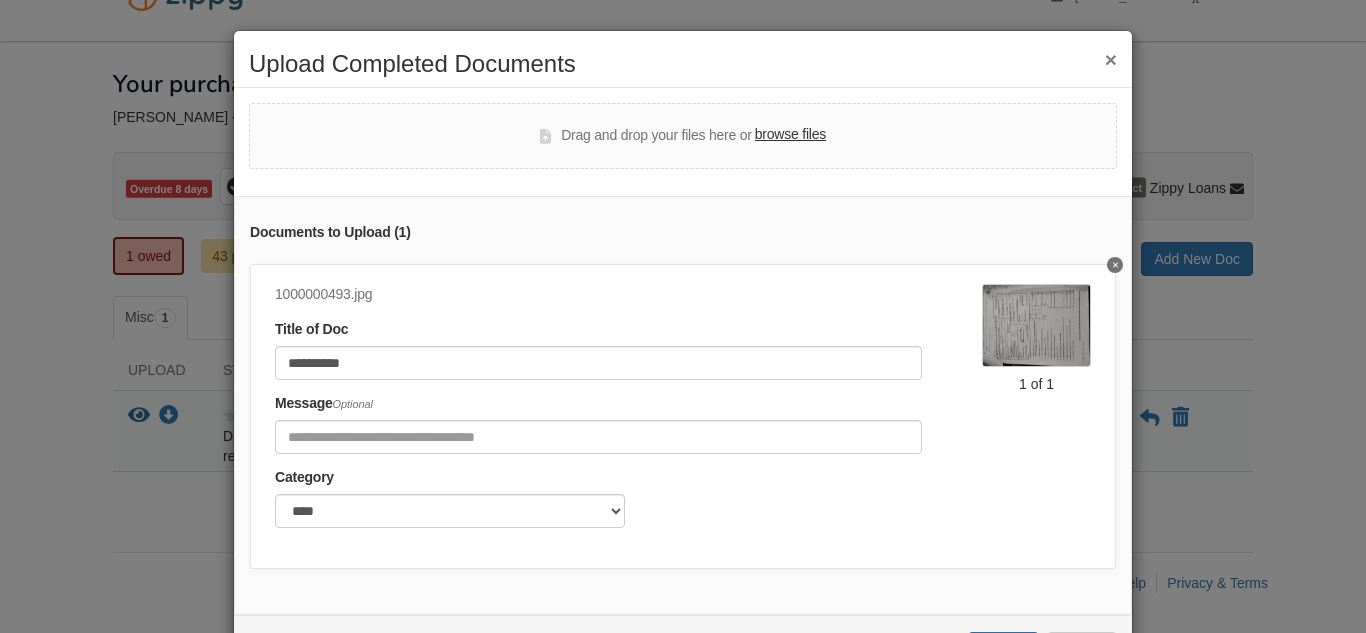 click 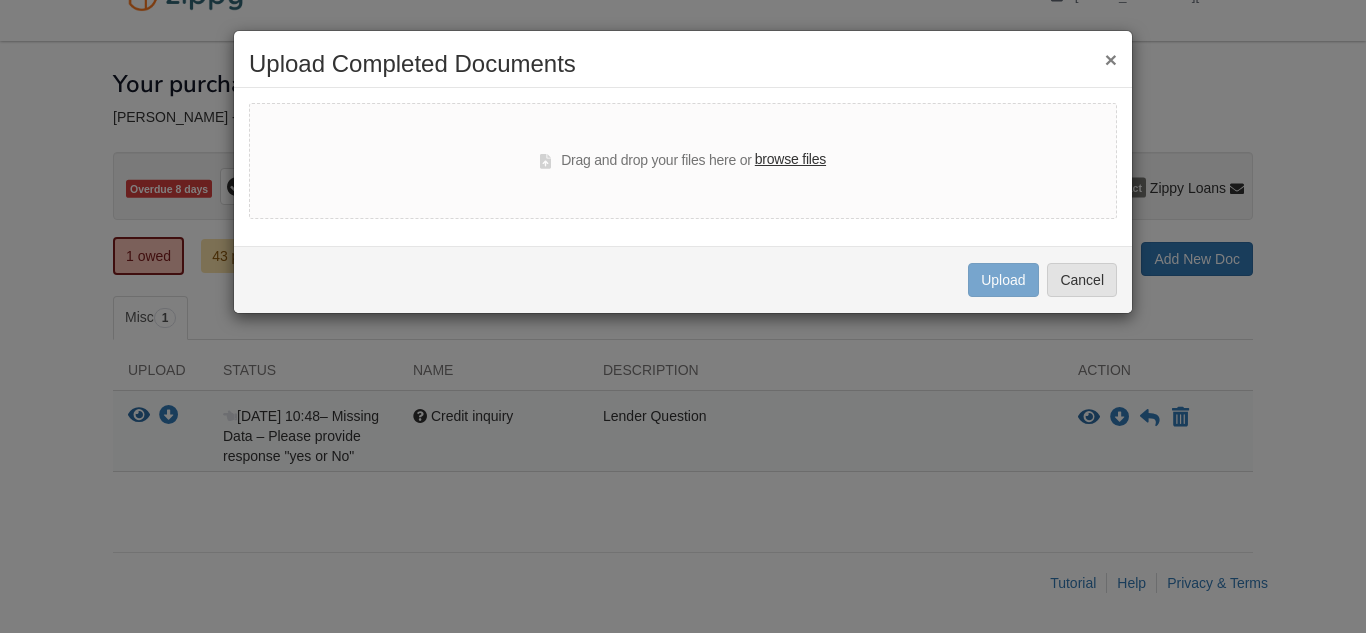 click on "browse files" at bounding box center (790, 160) 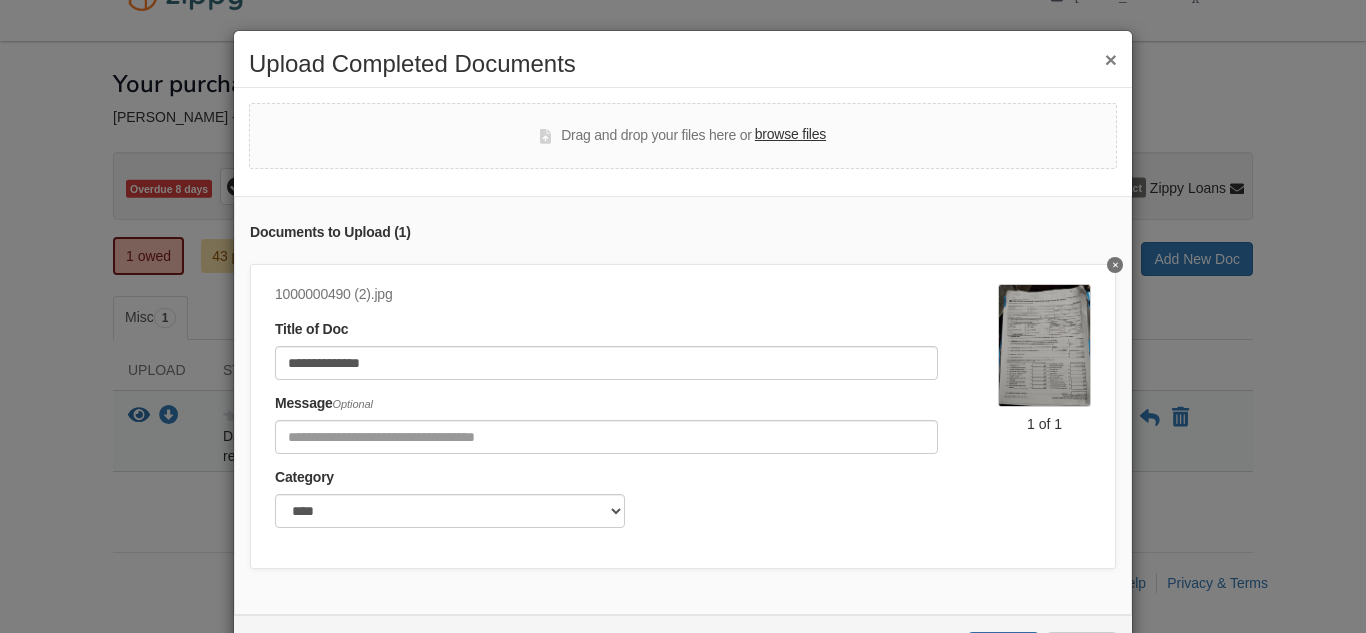 click 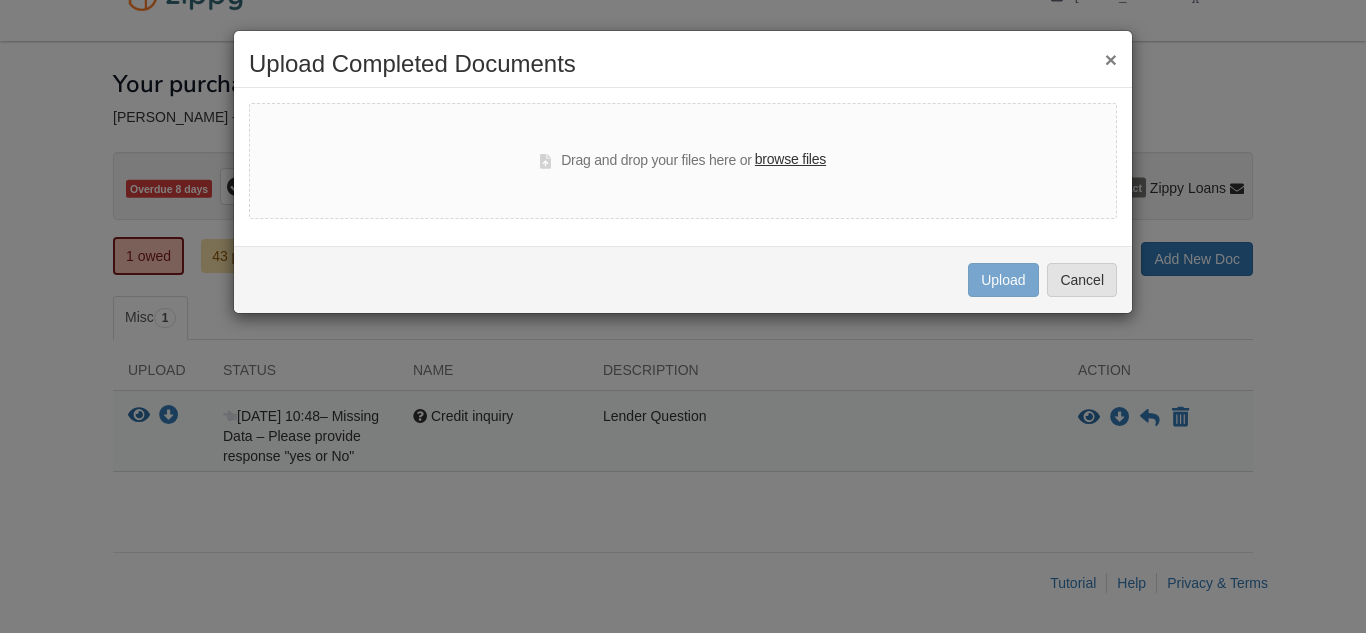 click on "browse files" at bounding box center [790, 160] 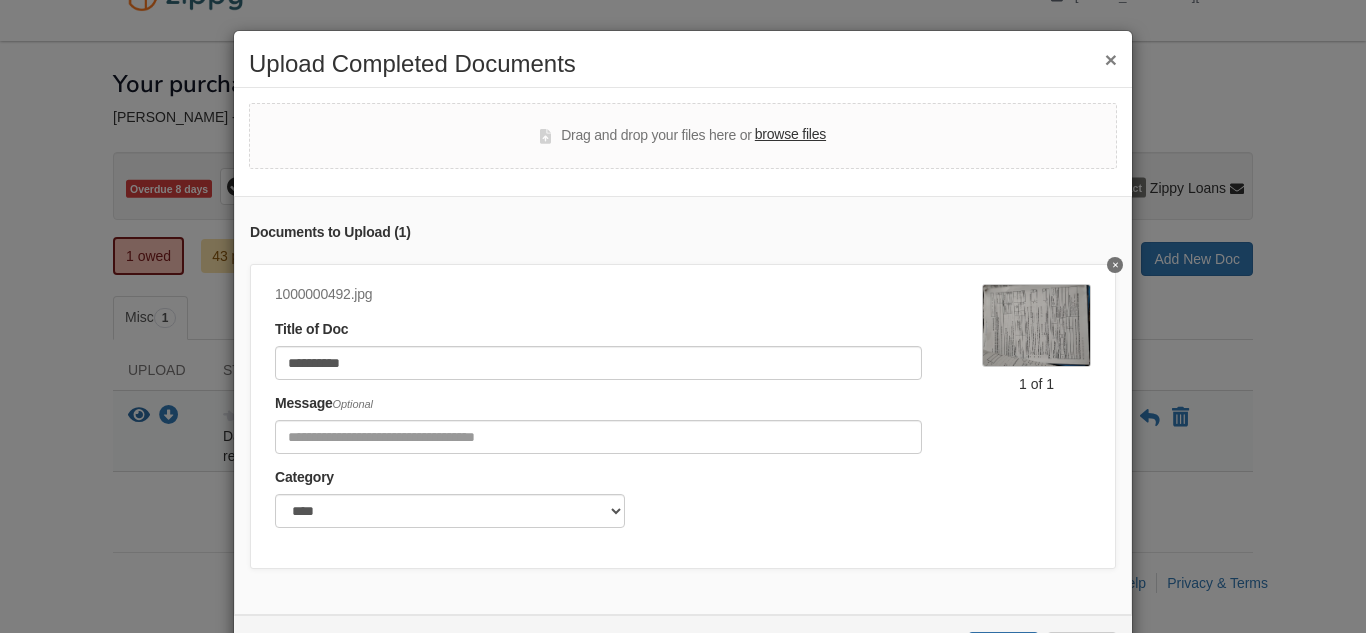 click 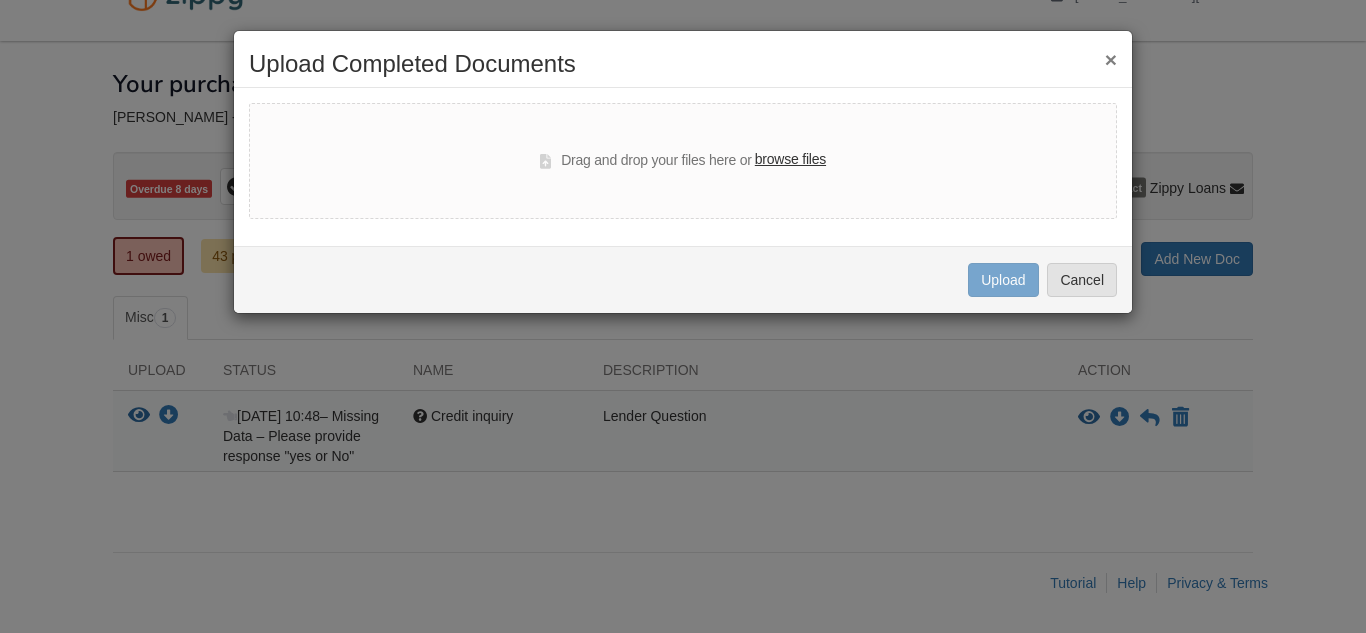 click on "browse files" at bounding box center (790, 160) 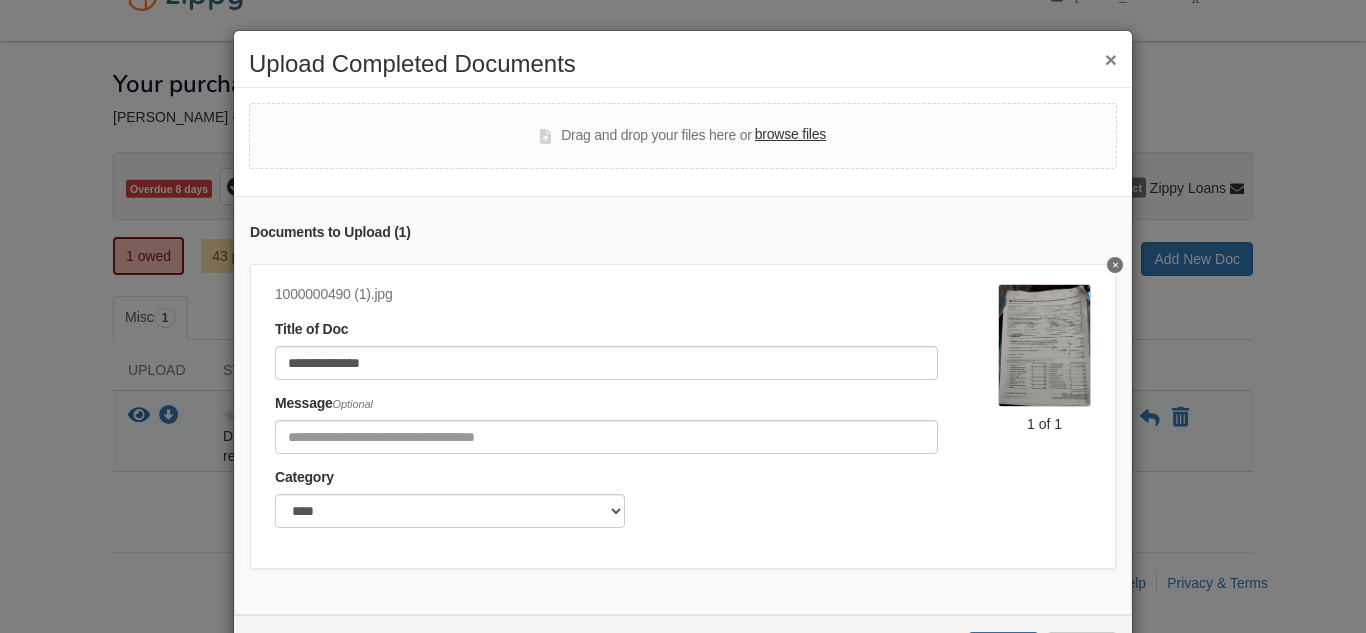 click 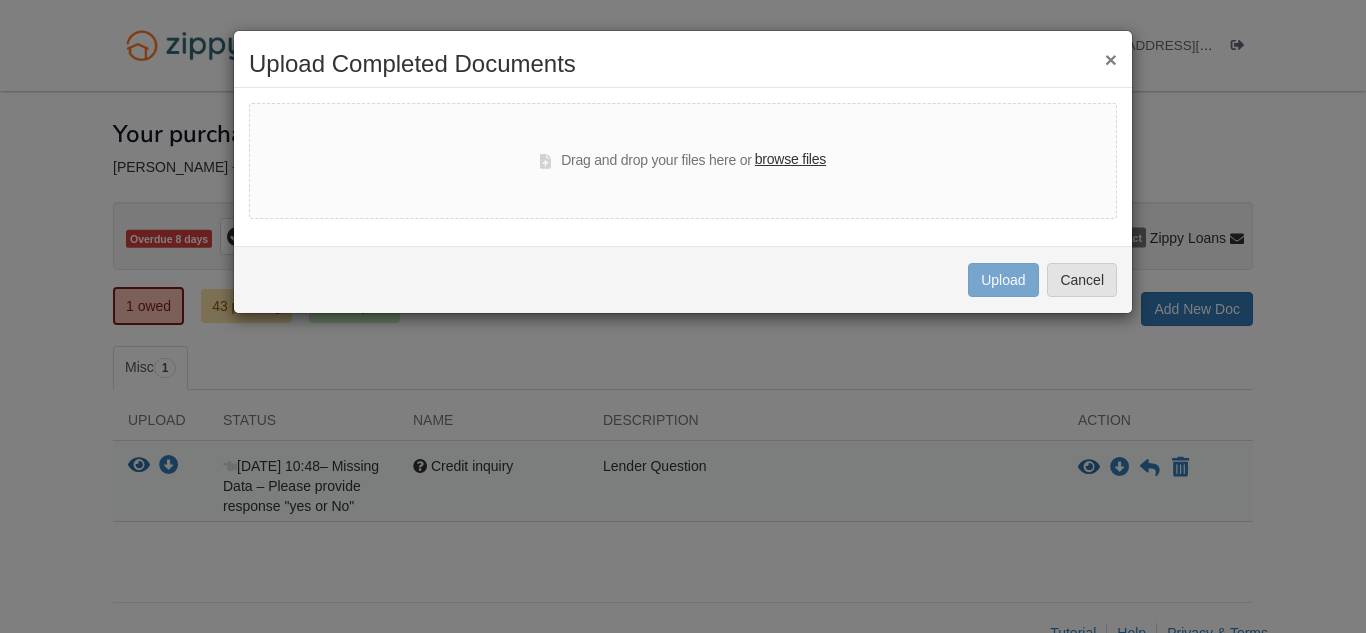 scroll, scrollTop: 50, scrollLeft: 0, axis: vertical 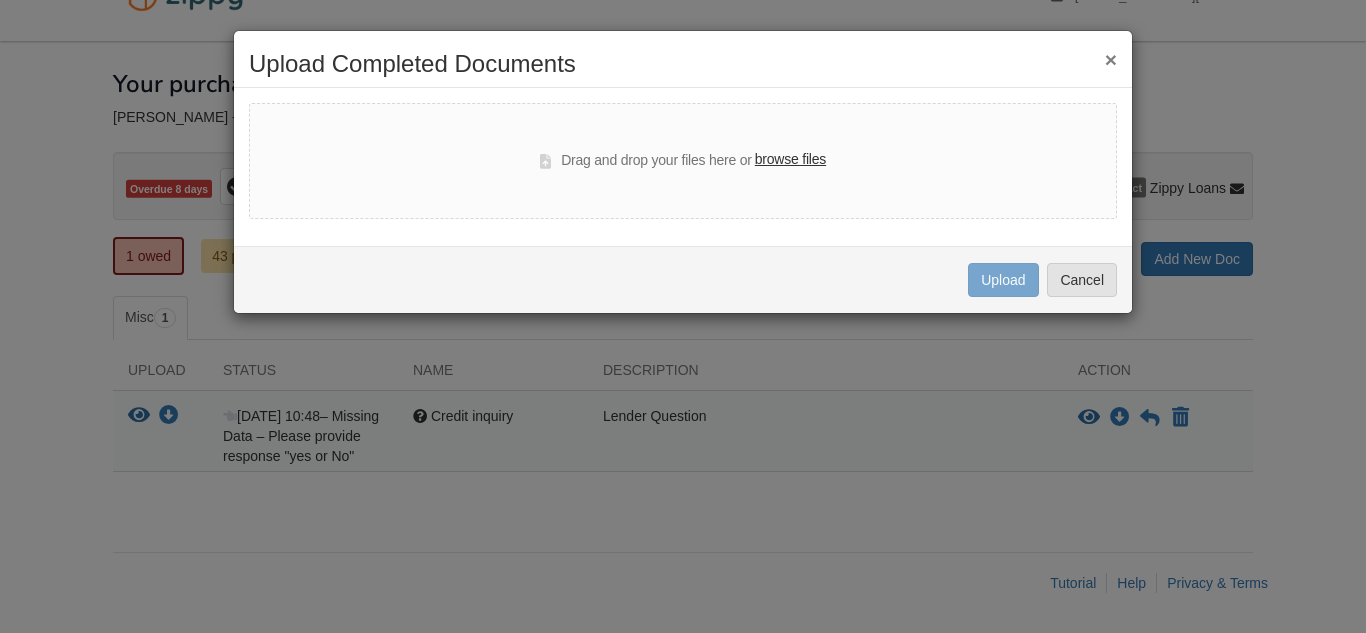 click on "×" at bounding box center (1111, 59) 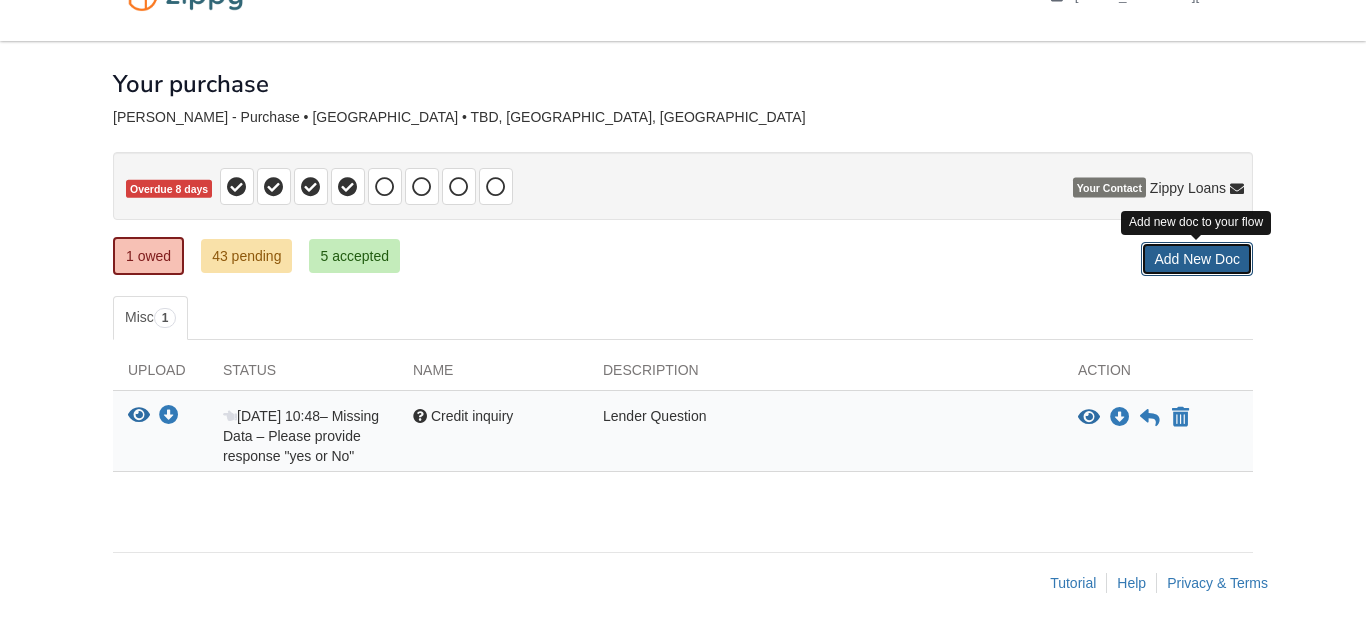 click on "Add New Doc" at bounding box center (1197, 259) 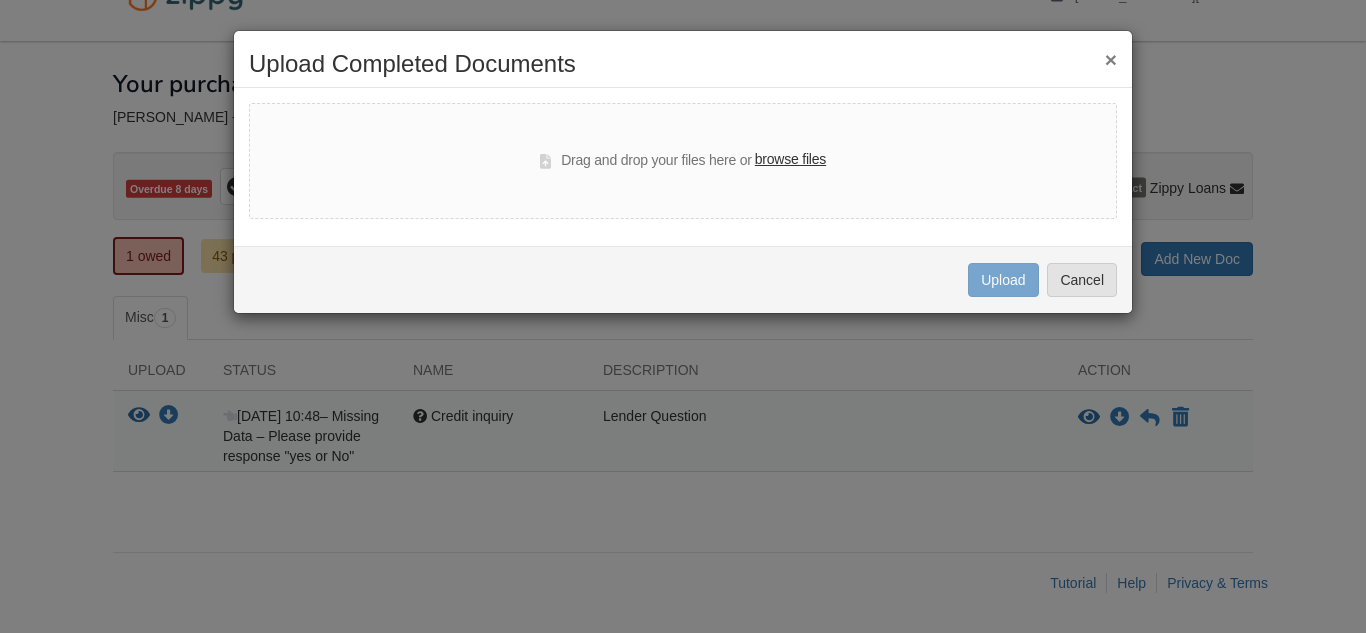 click on "browse files" at bounding box center [790, 160] 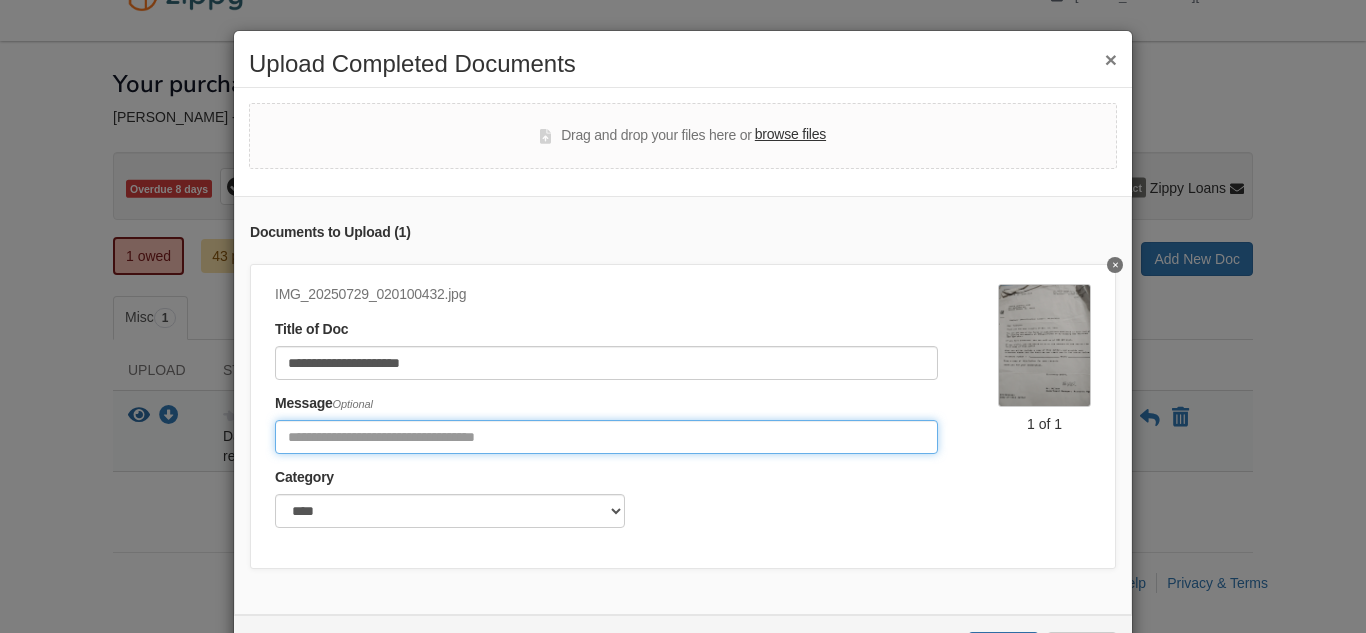 click at bounding box center (606, 437) 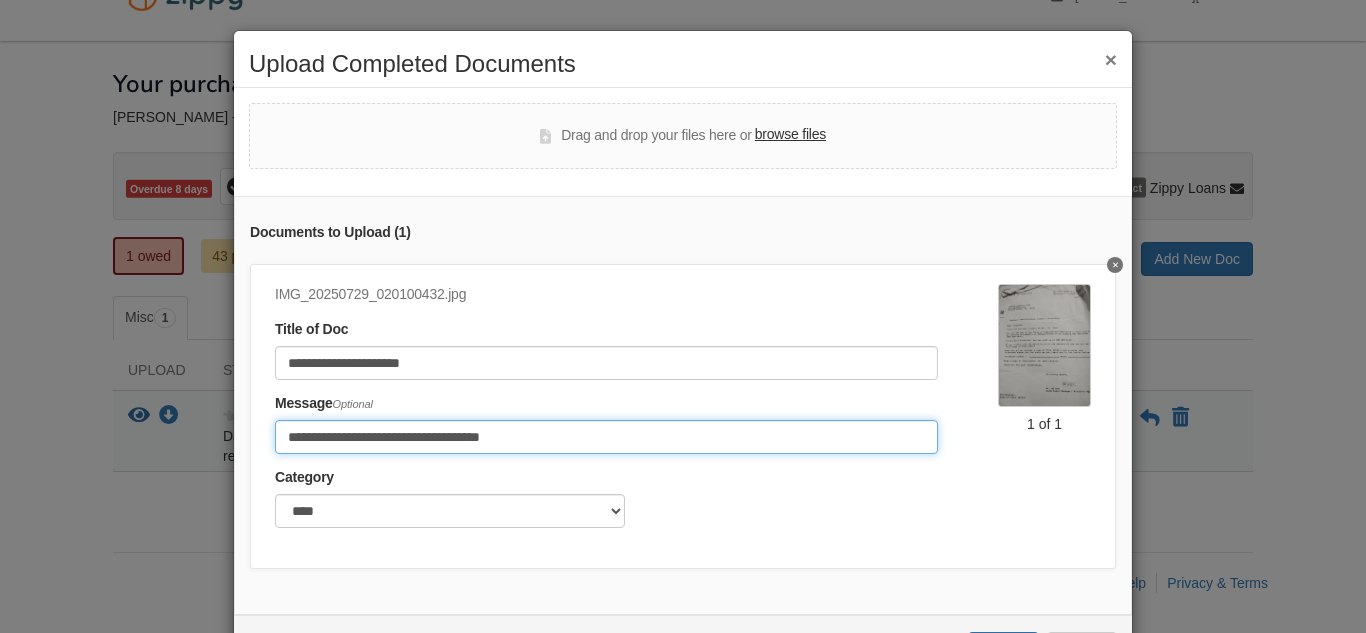 type on "**********" 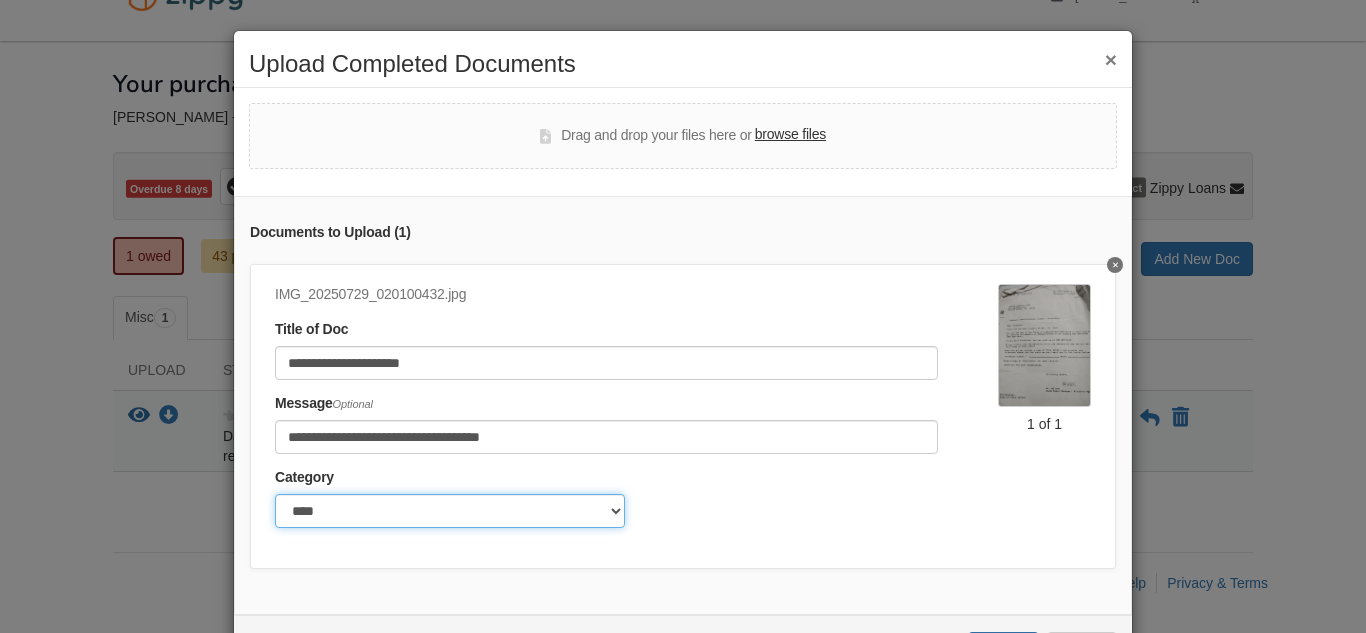 click on "******* ****" 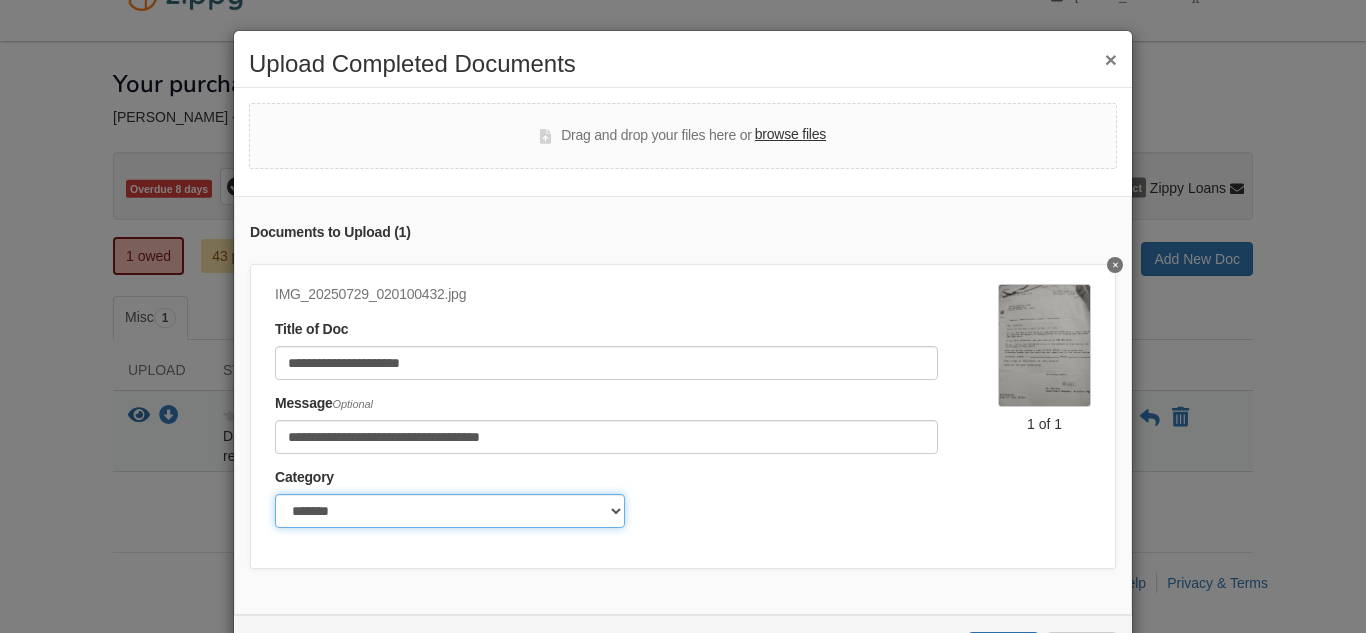 click on "******* ****" 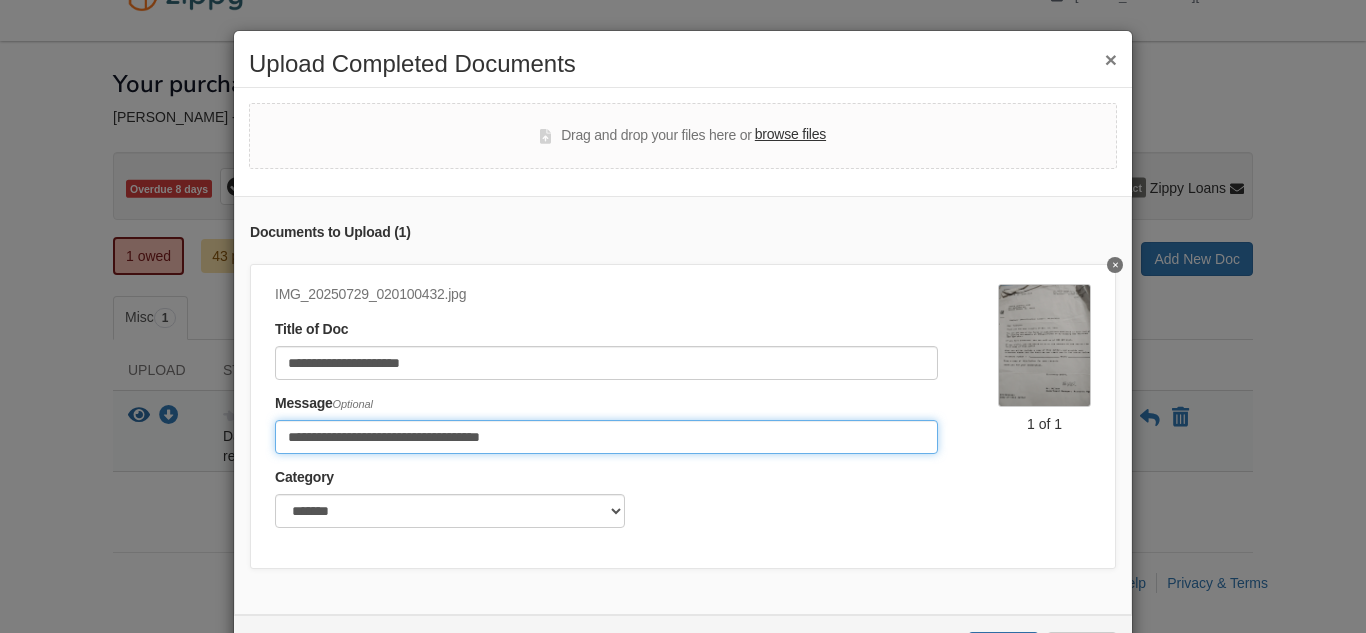 click on "**********" at bounding box center (606, 437) 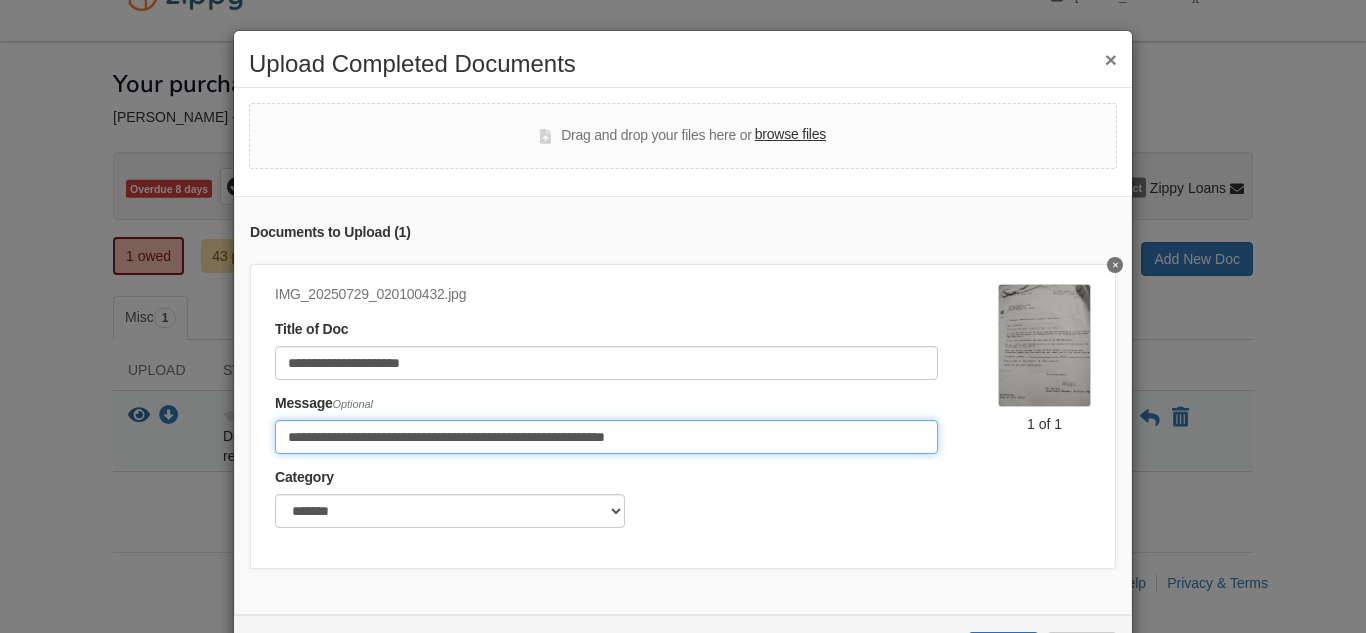 type on "**********" 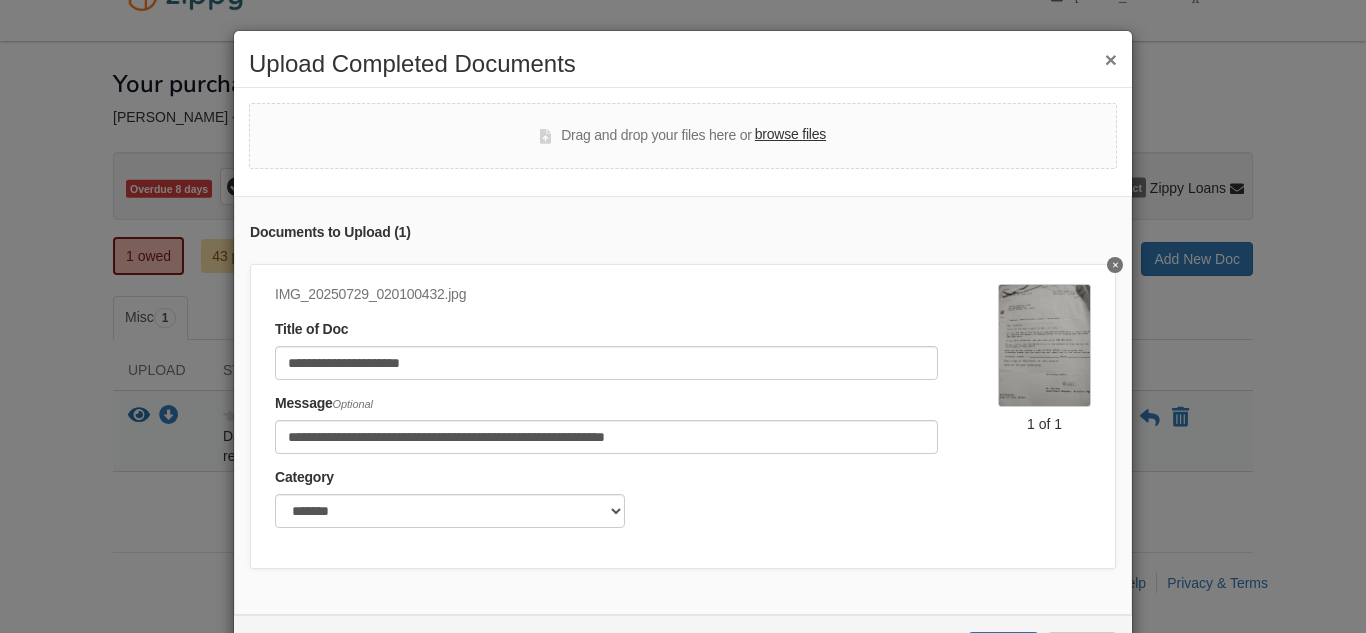 click on "**********" at bounding box center [683, 405] 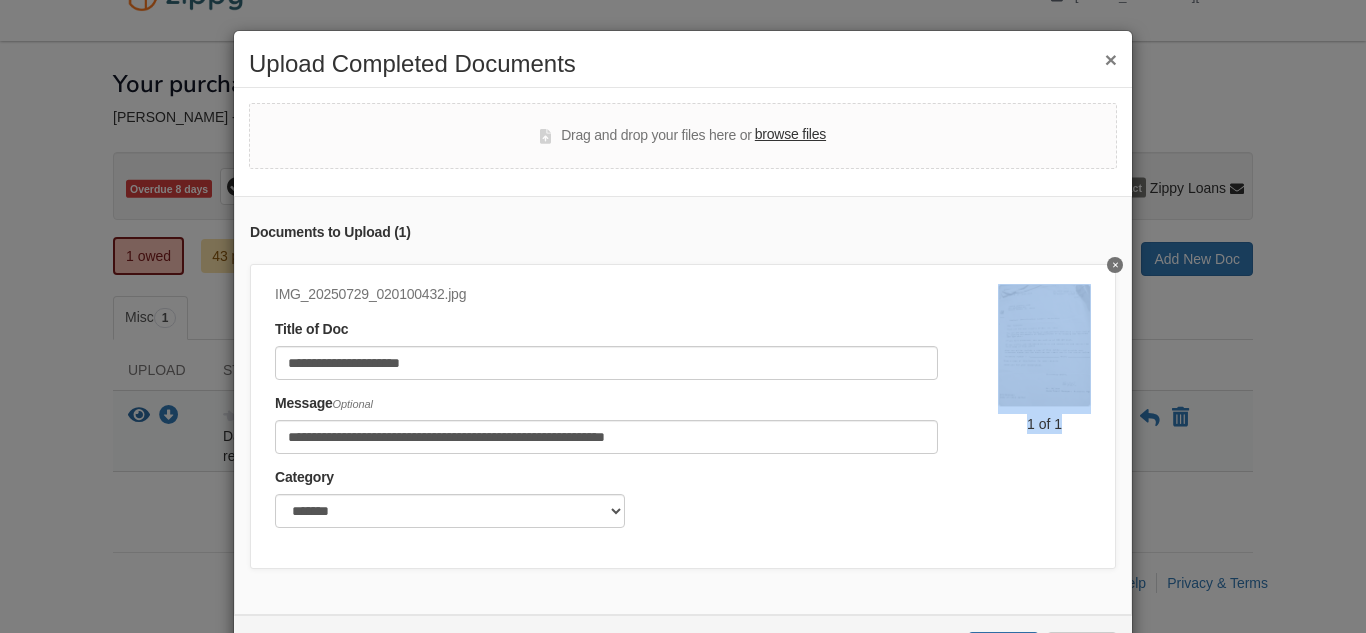 drag, startPoint x: 1125, startPoint y: 355, endPoint x: 1132, endPoint y: 438, distance: 83.294655 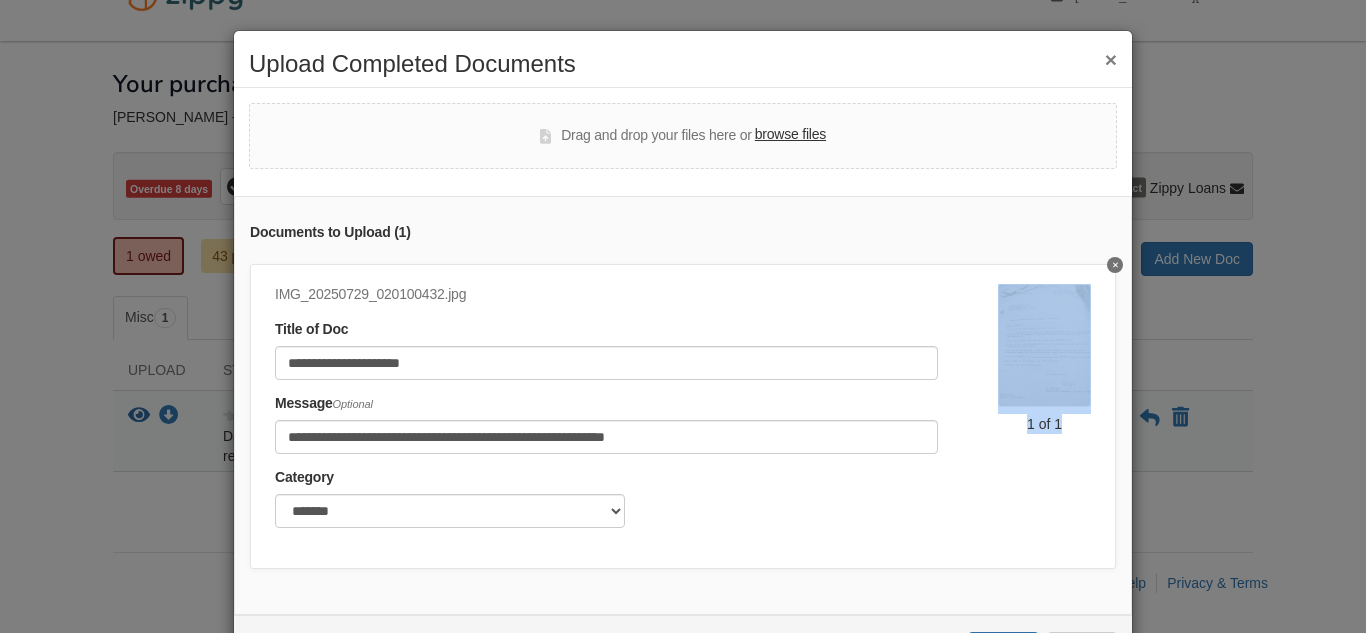 click on "**********" at bounding box center (683, 356) 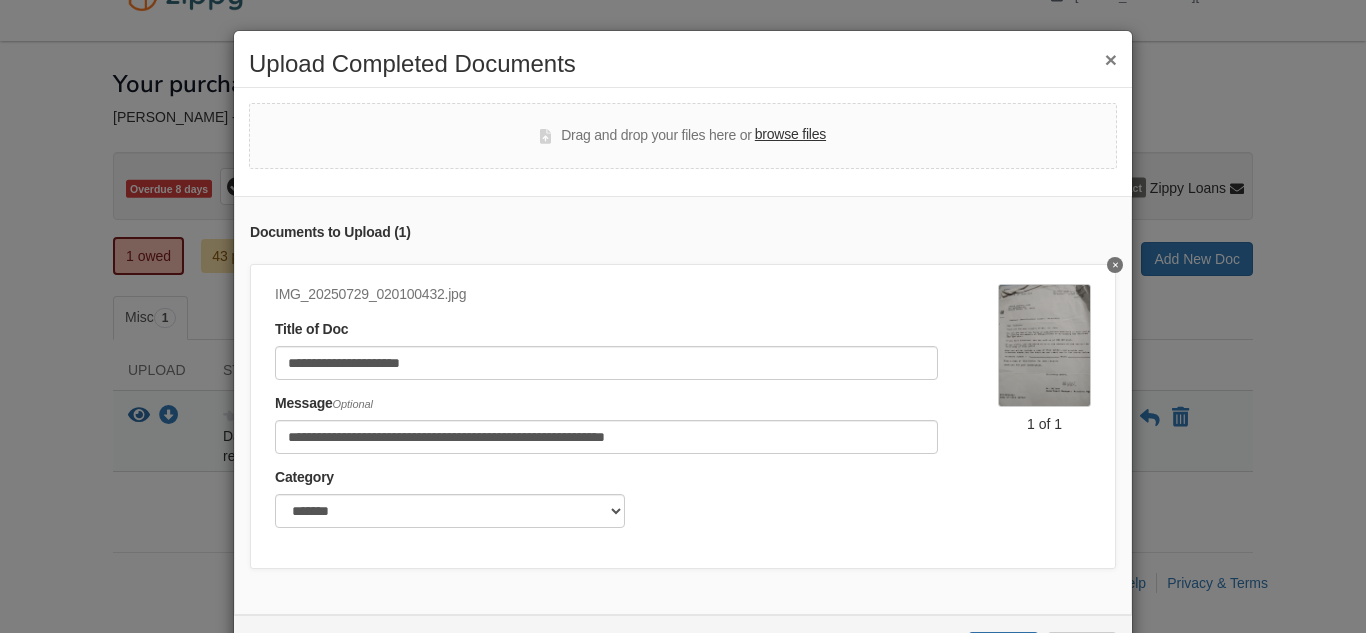 click on "**********" at bounding box center (683, 405) 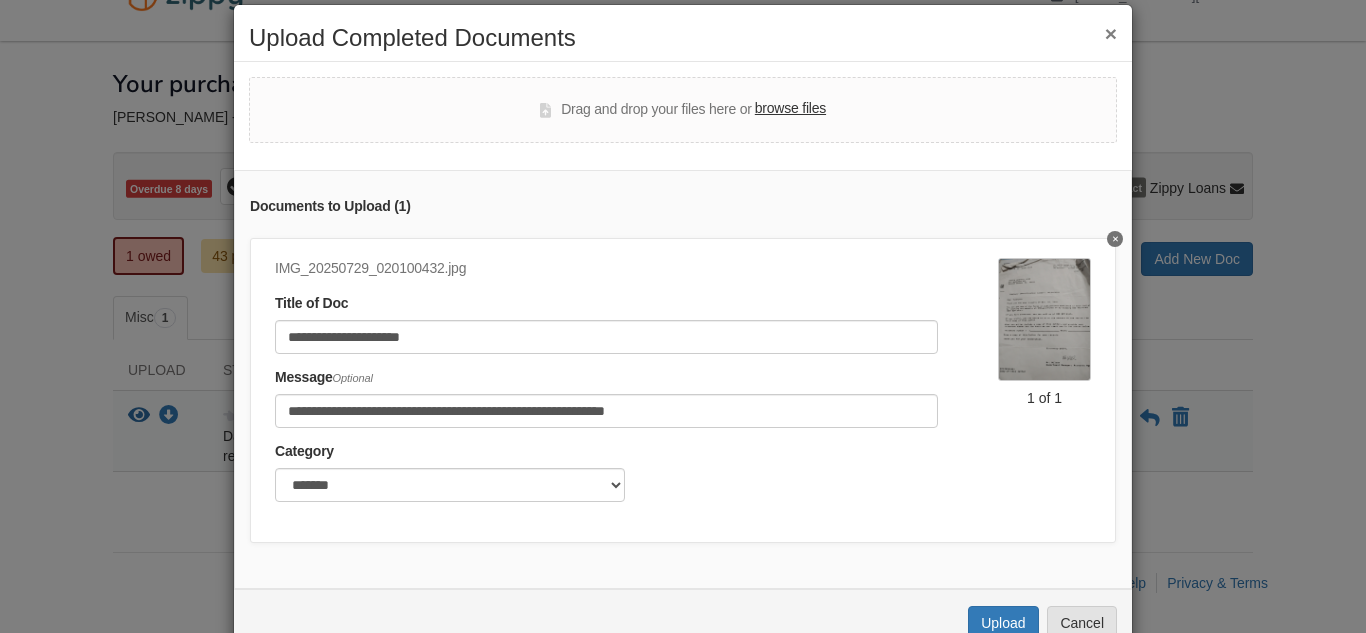 scroll, scrollTop: 59, scrollLeft: 0, axis: vertical 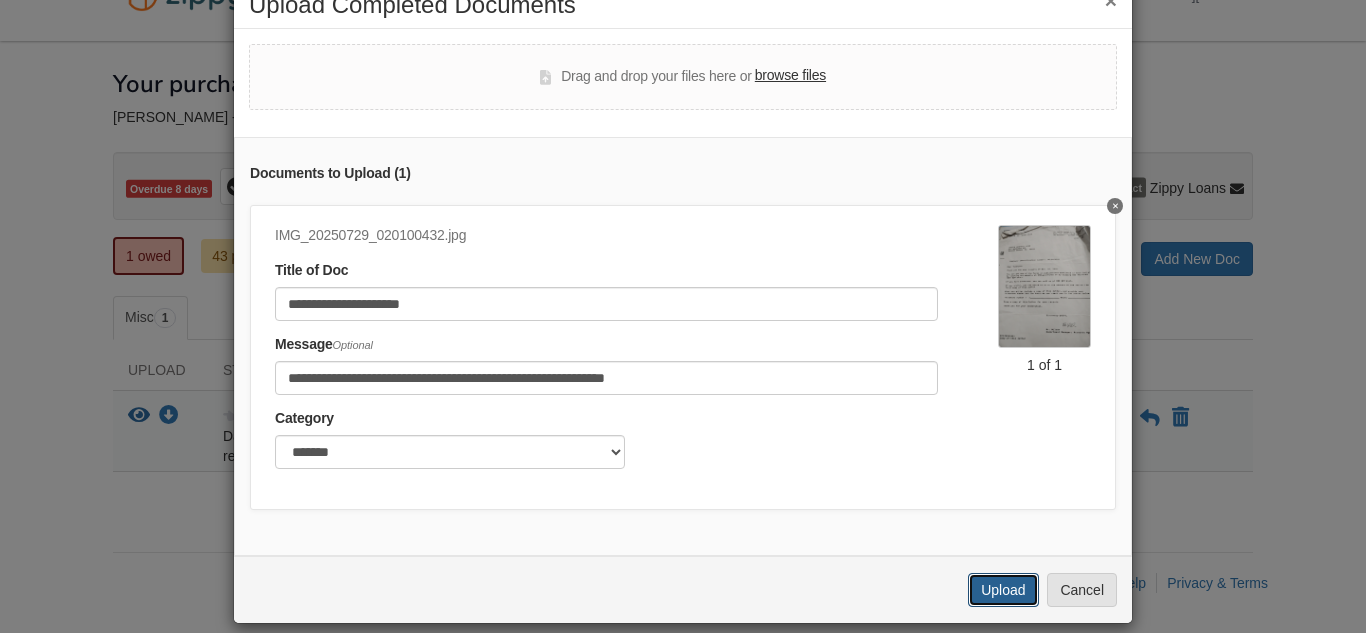 click on "Upload" at bounding box center (1003, 590) 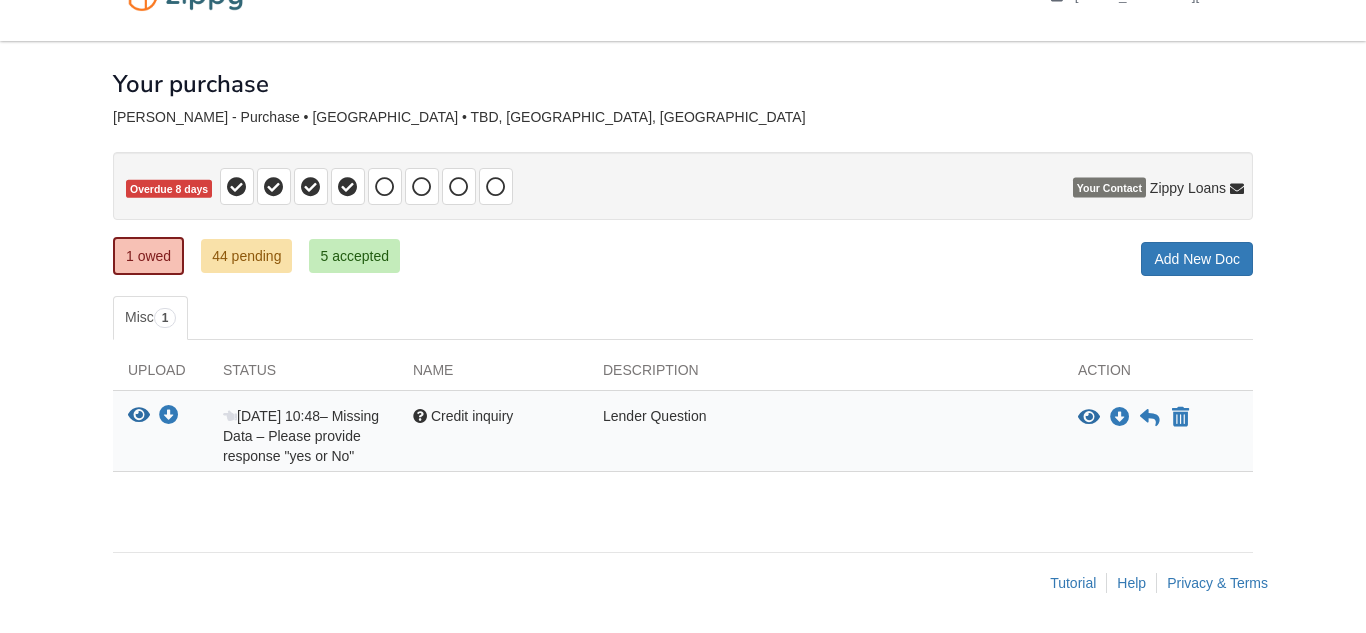 scroll, scrollTop: 50, scrollLeft: 0, axis: vertical 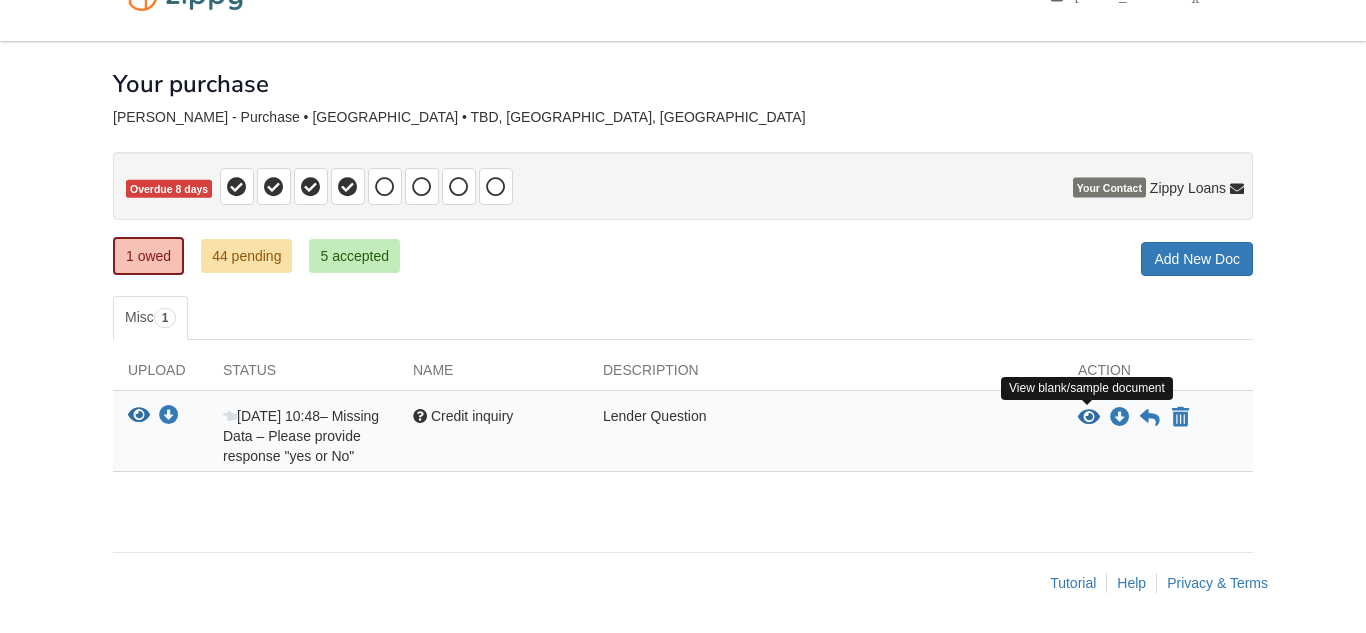 click at bounding box center (1089, 418) 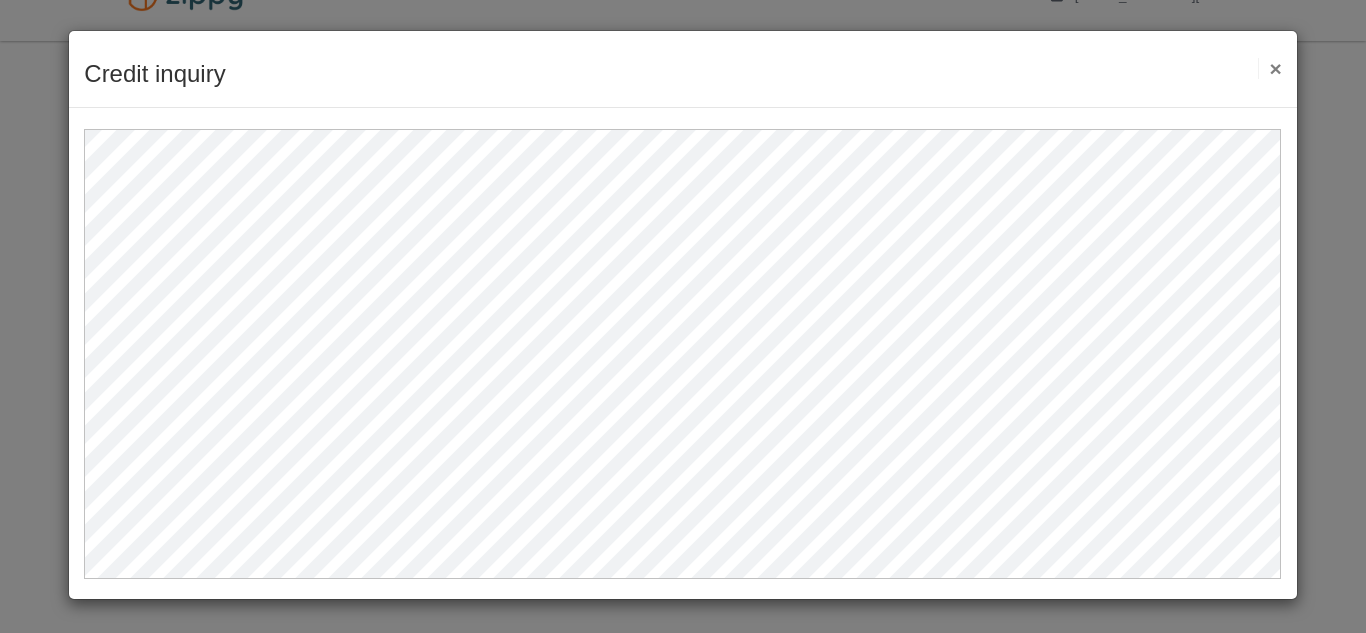 click on "×" at bounding box center [1269, 68] 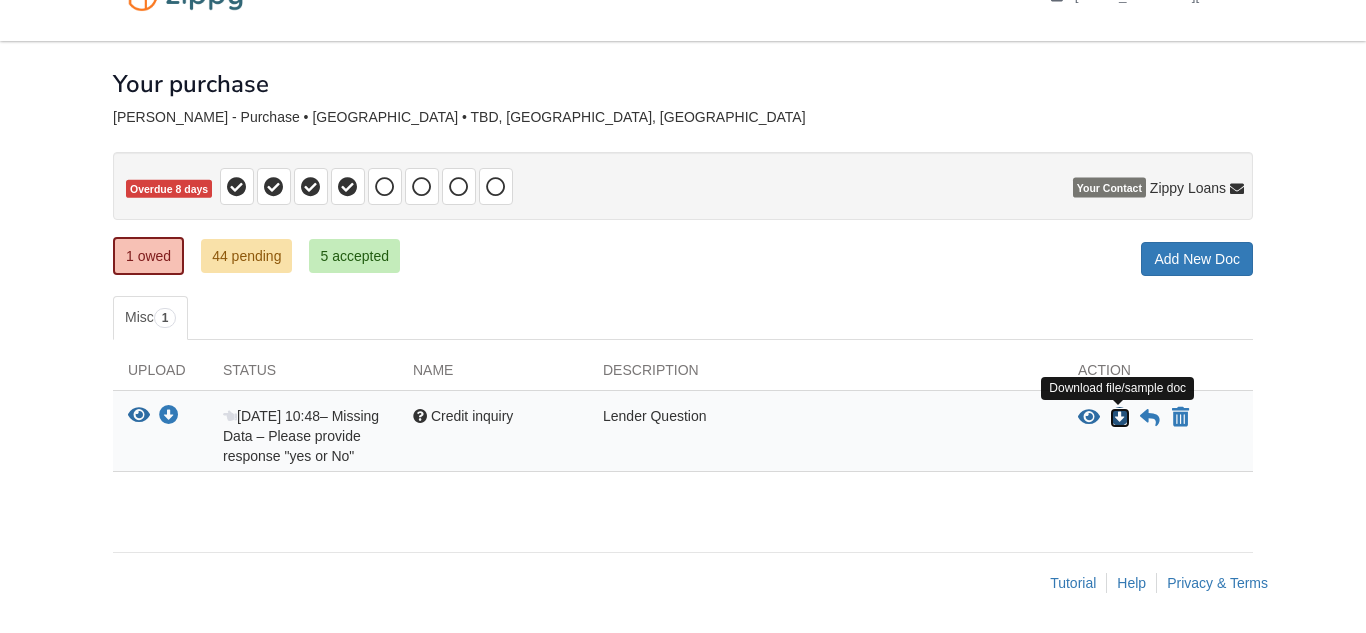 click at bounding box center (1120, 418) 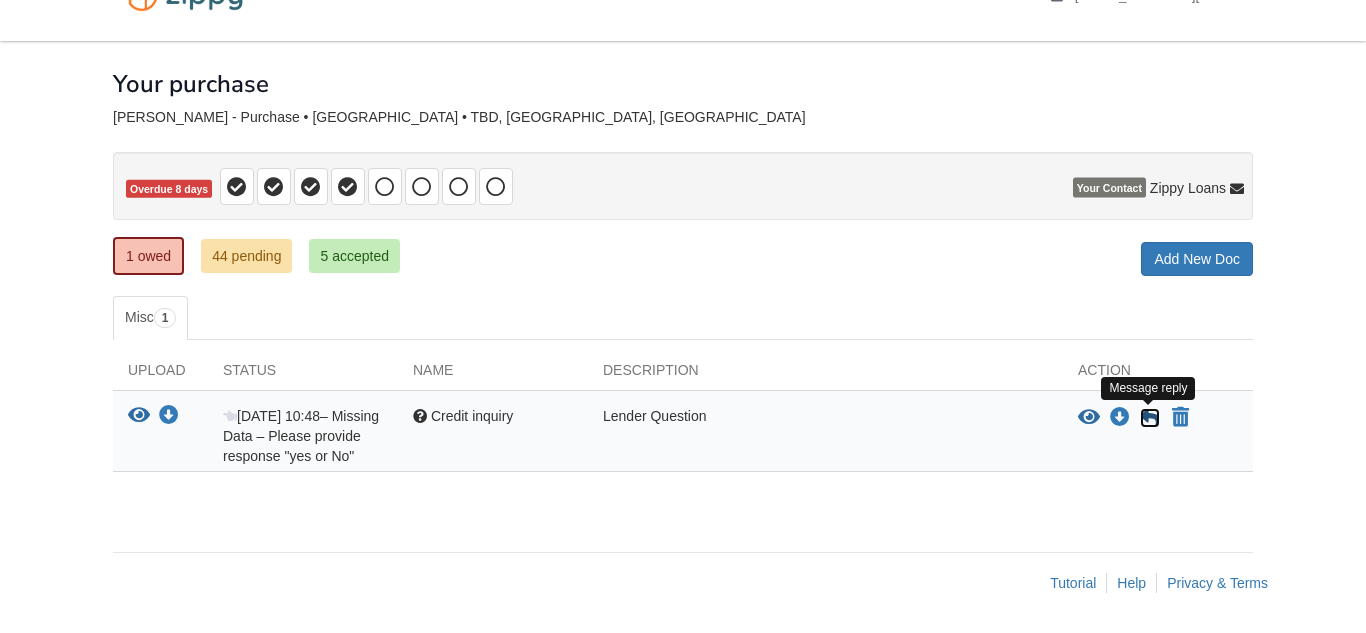 click at bounding box center (1150, 418) 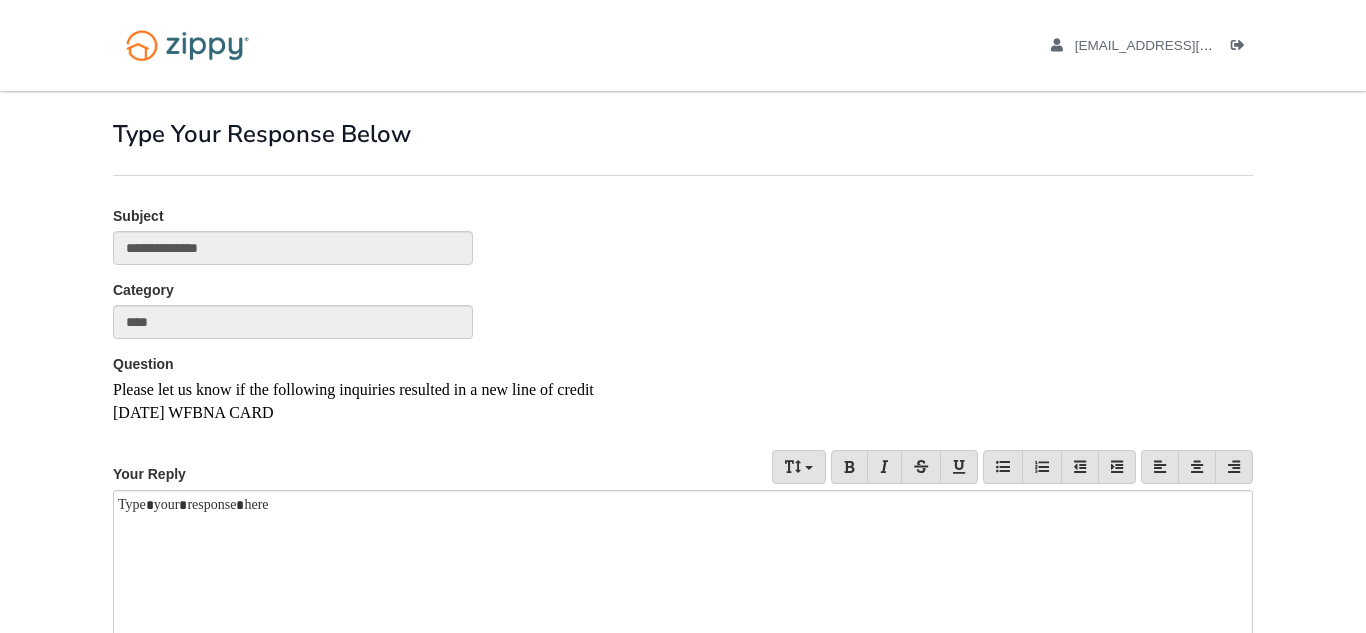 scroll, scrollTop: 0, scrollLeft: 0, axis: both 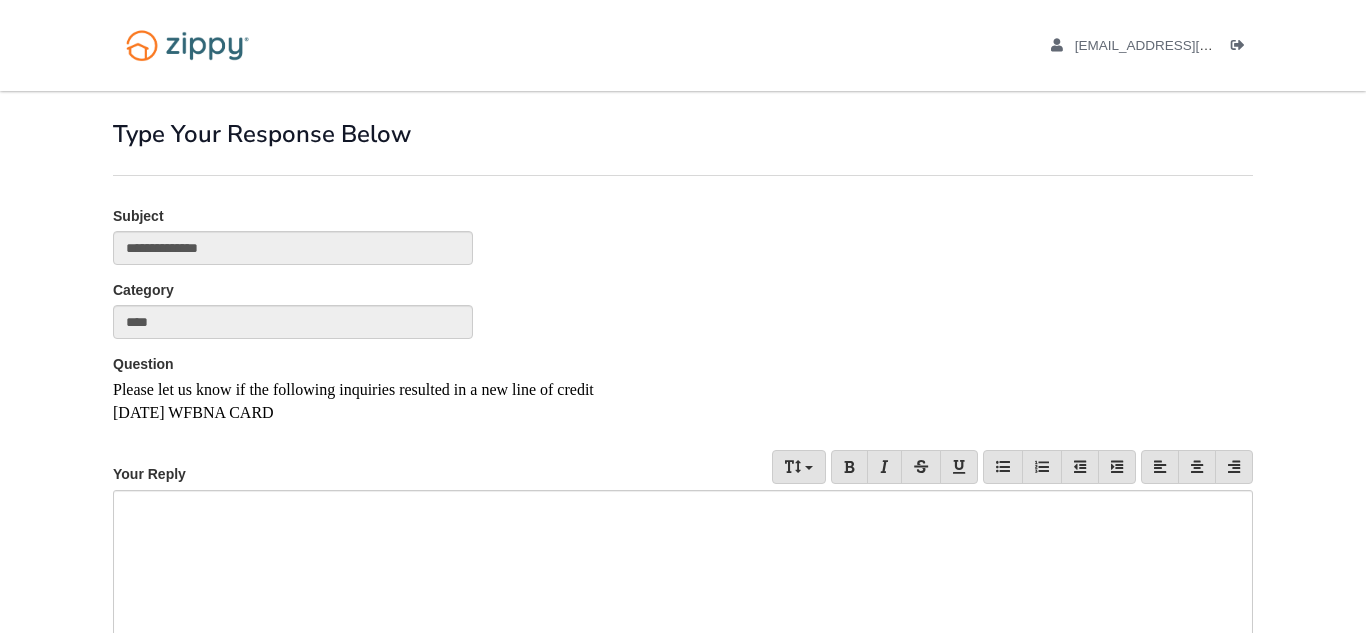 click at bounding box center (683, 620) 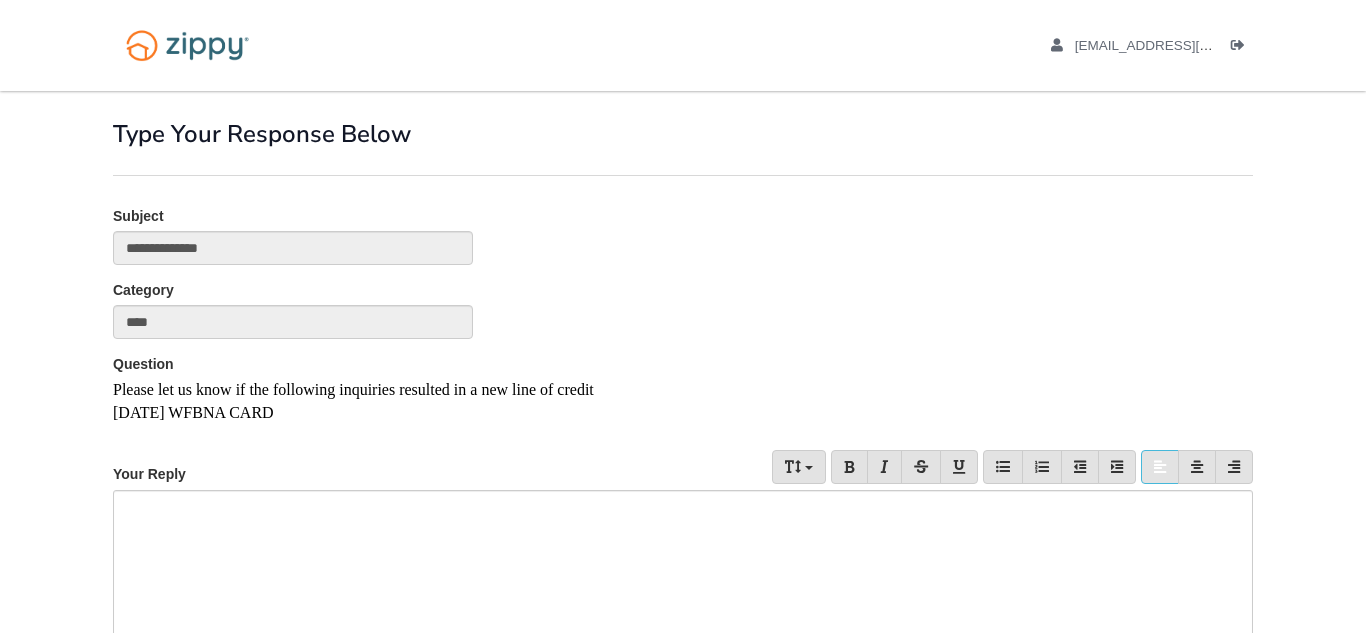 type 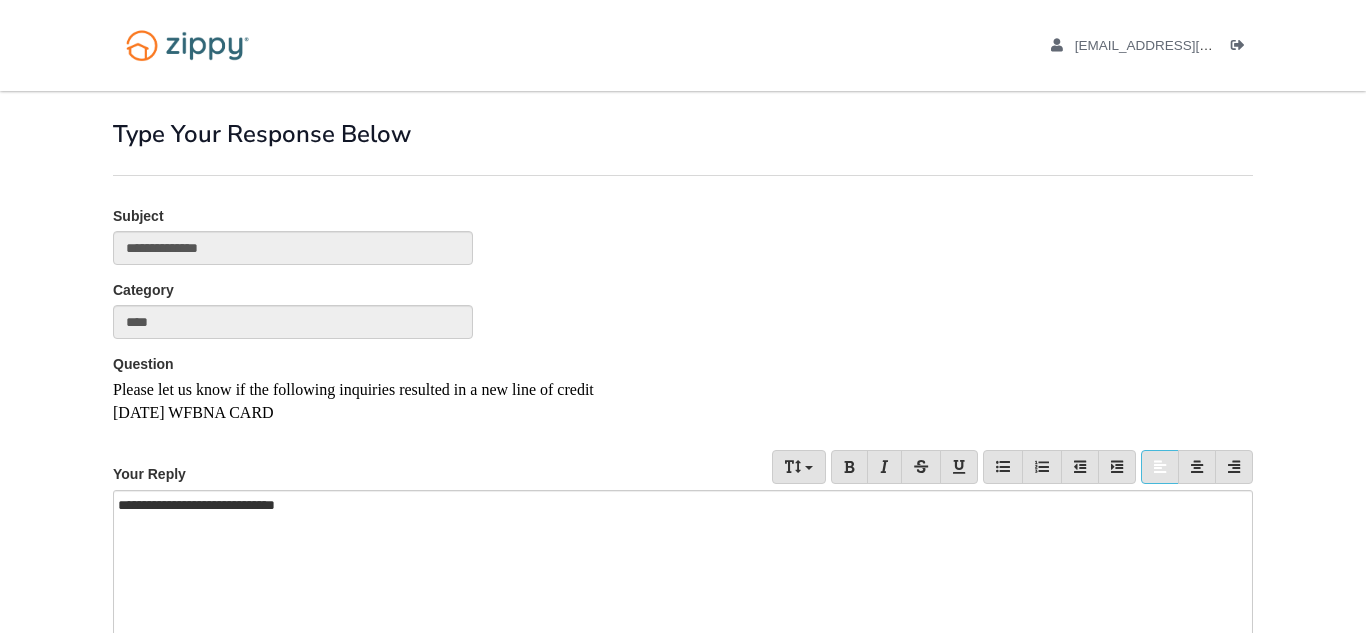 drag, startPoint x: 1285, startPoint y: 444, endPoint x: 1282, endPoint y: 476, distance: 32.140316 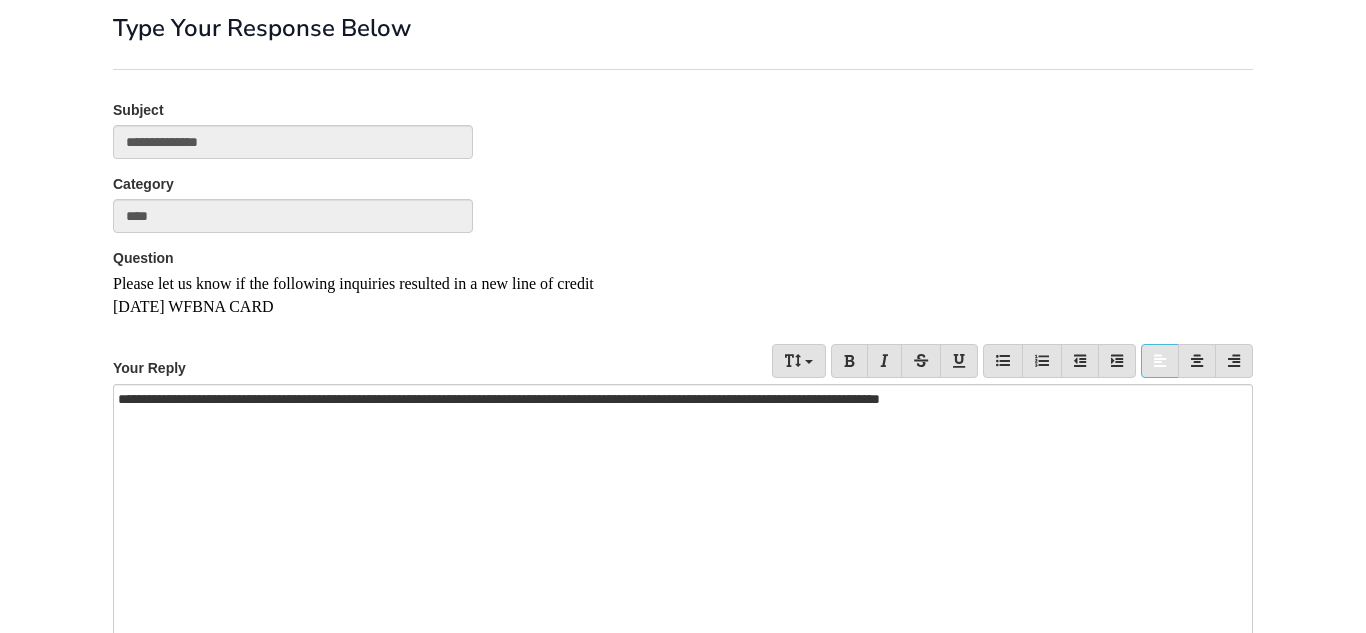 scroll, scrollTop: 179, scrollLeft: 0, axis: vertical 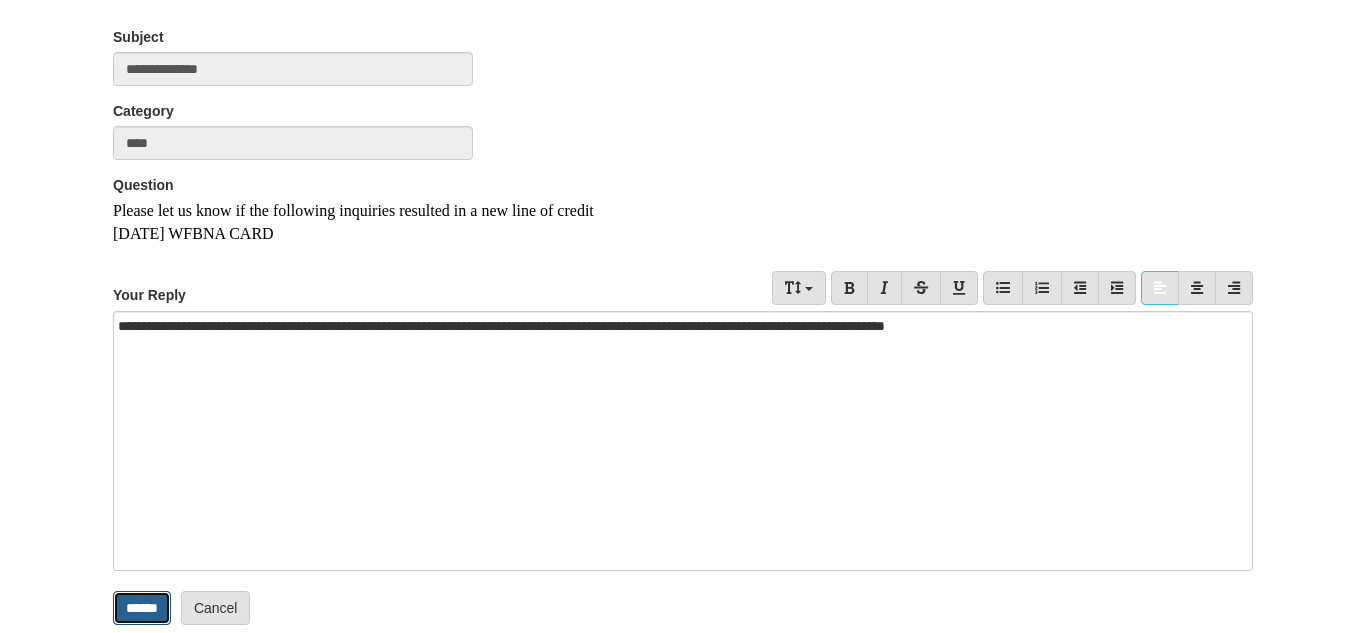 click on "******" at bounding box center [142, 608] 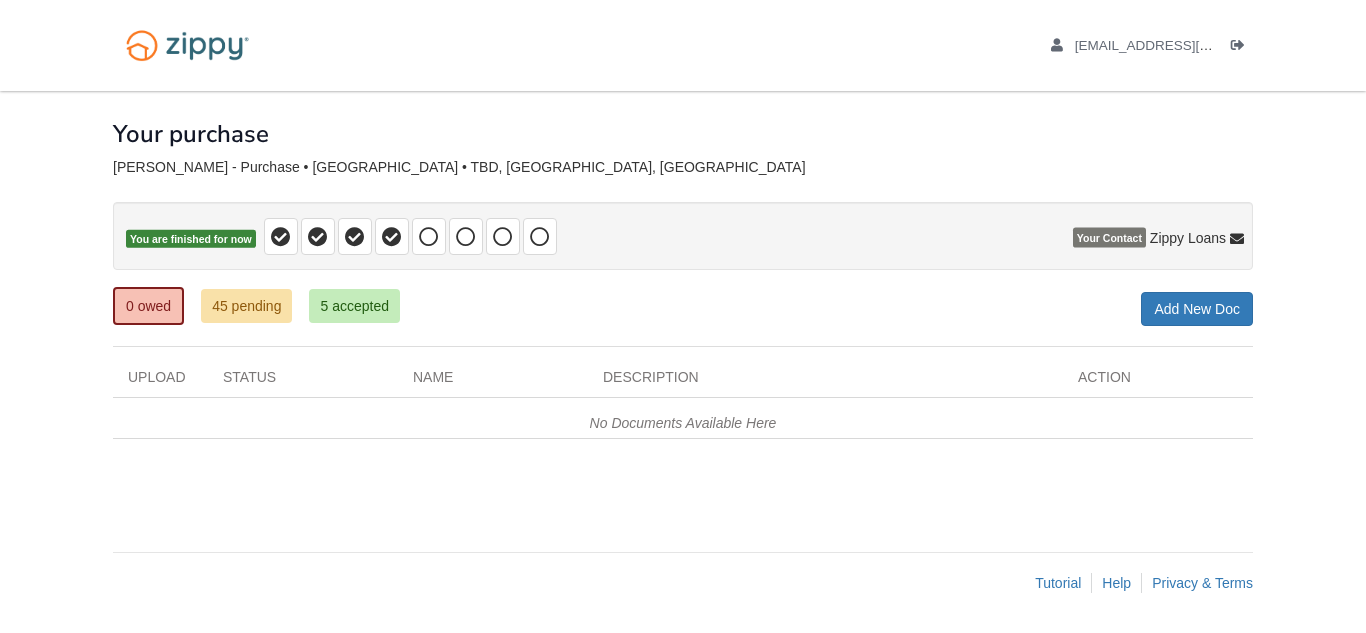 scroll, scrollTop: 0, scrollLeft: 0, axis: both 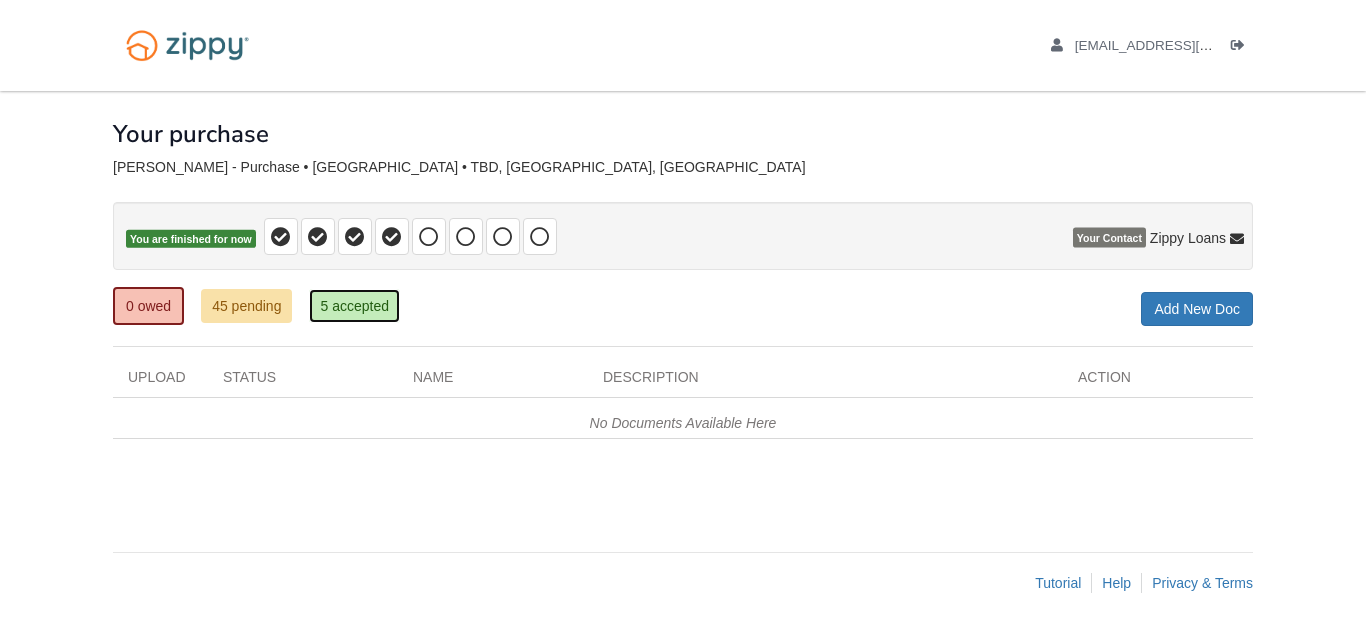 click on "5 accepted" at bounding box center [354, 306] 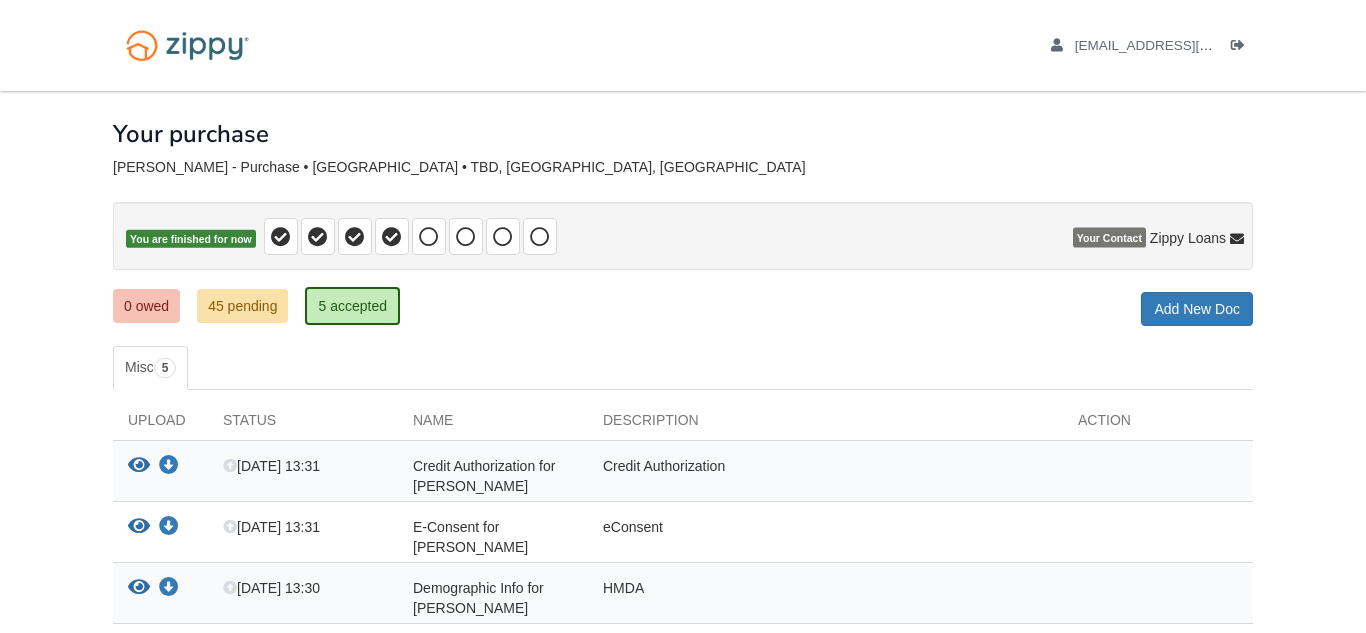 scroll, scrollTop: 0, scrollLeft: 0, axis: both 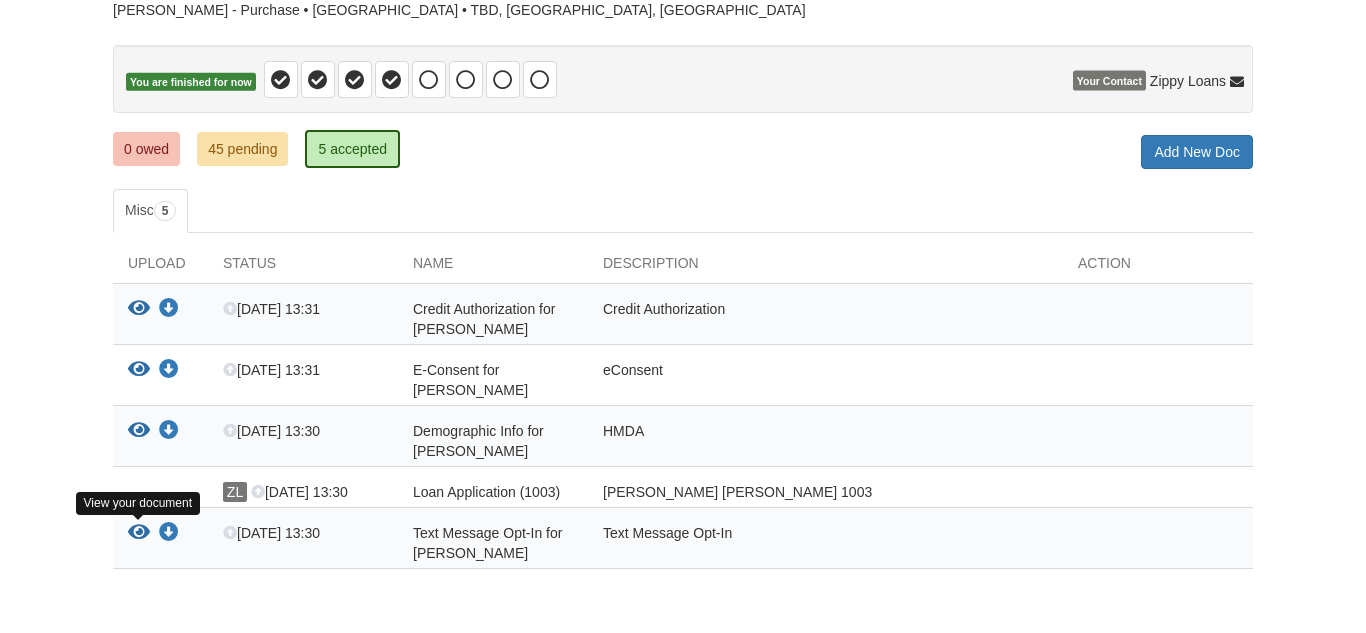 click at bounding box center (139, 533) 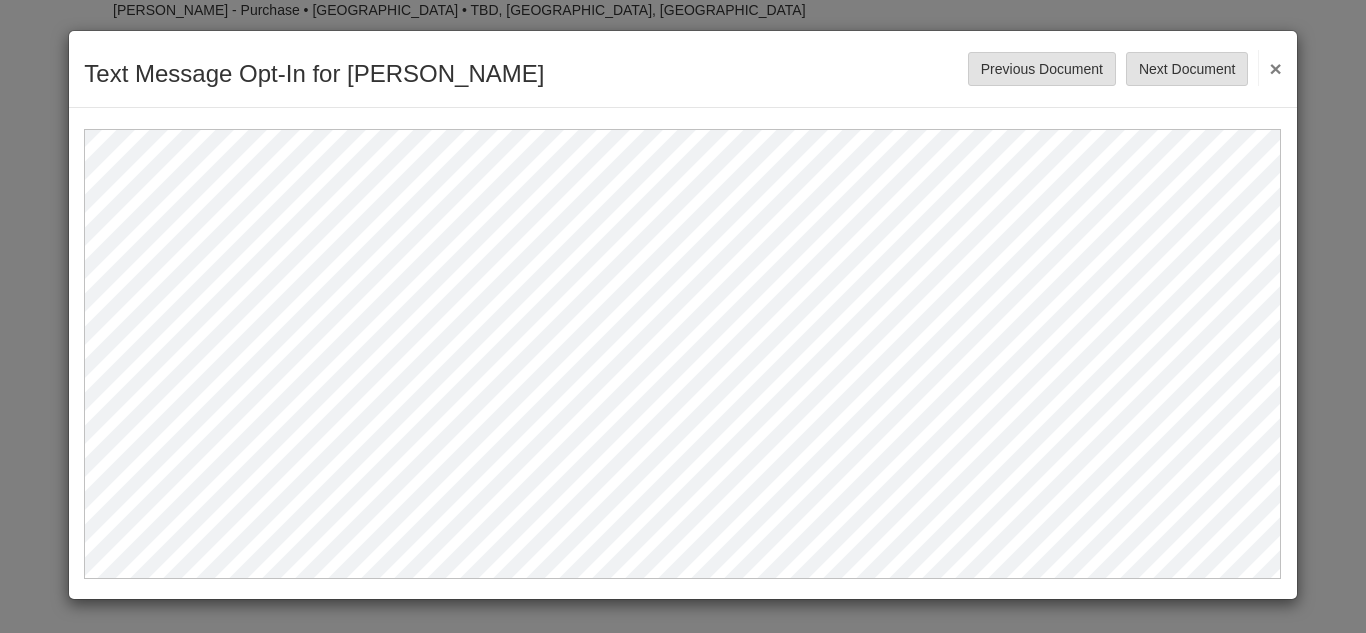click on "×" at bounding box center [1269, 68] 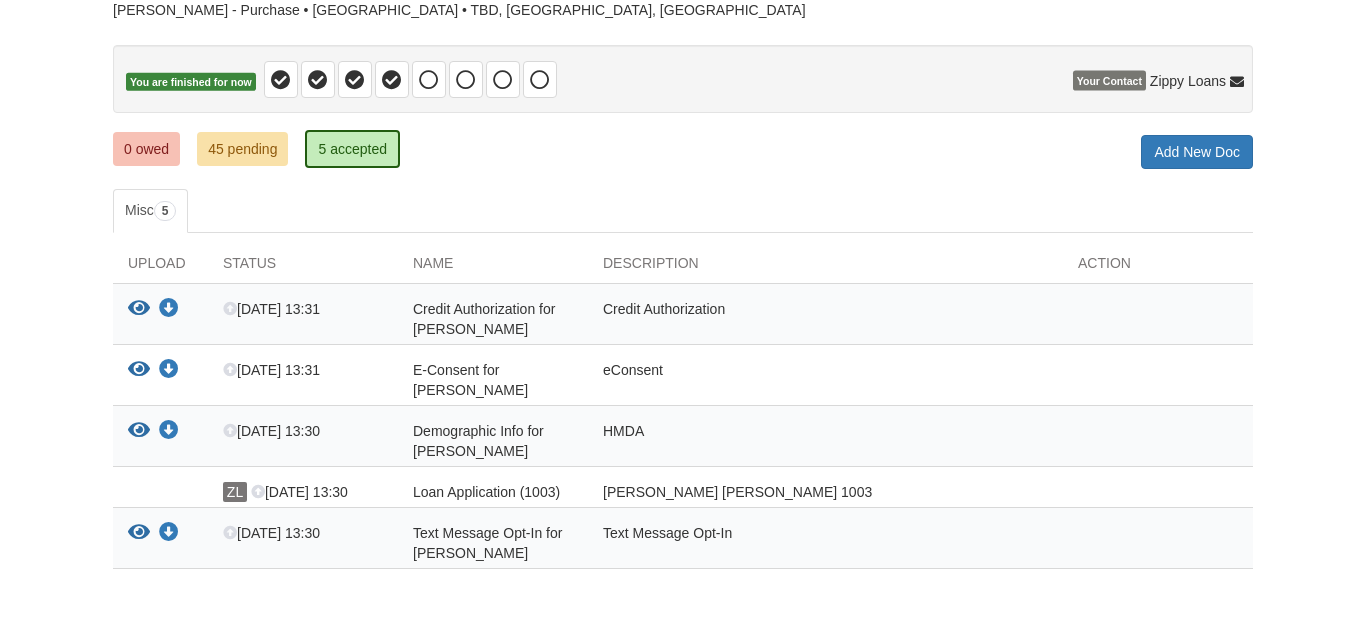 click on "pettyang404@gmail.com Logout" at bounding box center (683, 286) 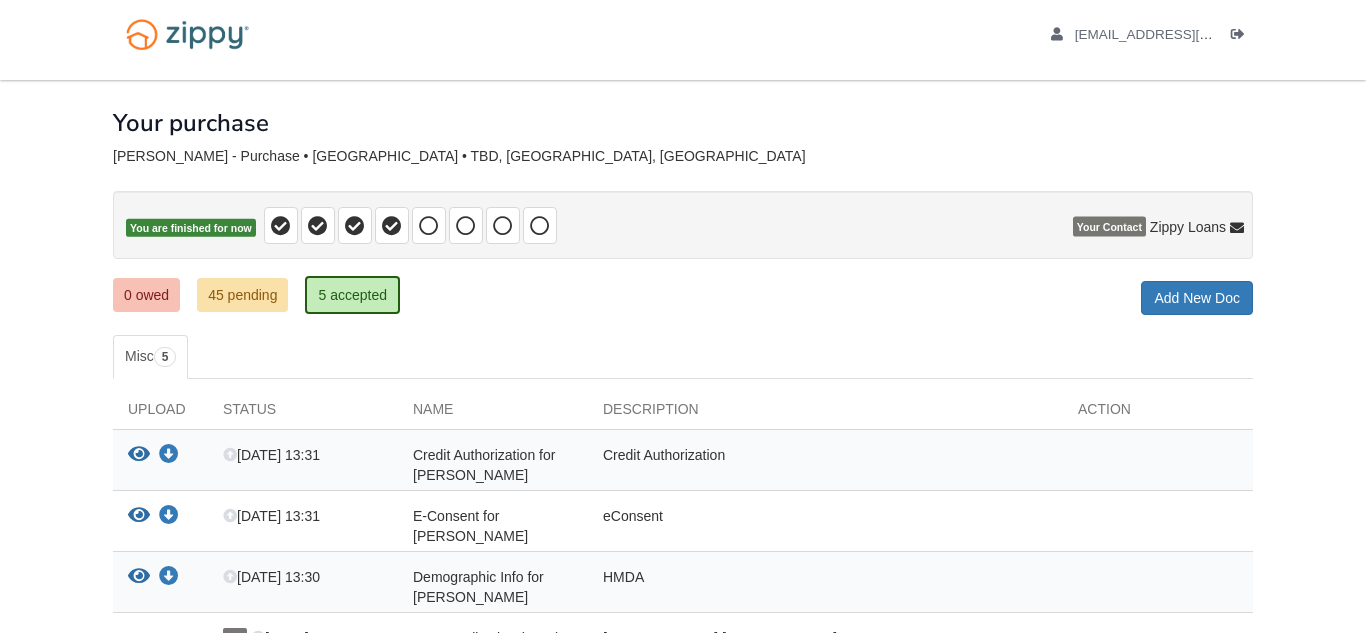 scroll, scrollTop: 0, scrollLeft: 0, axis: both 